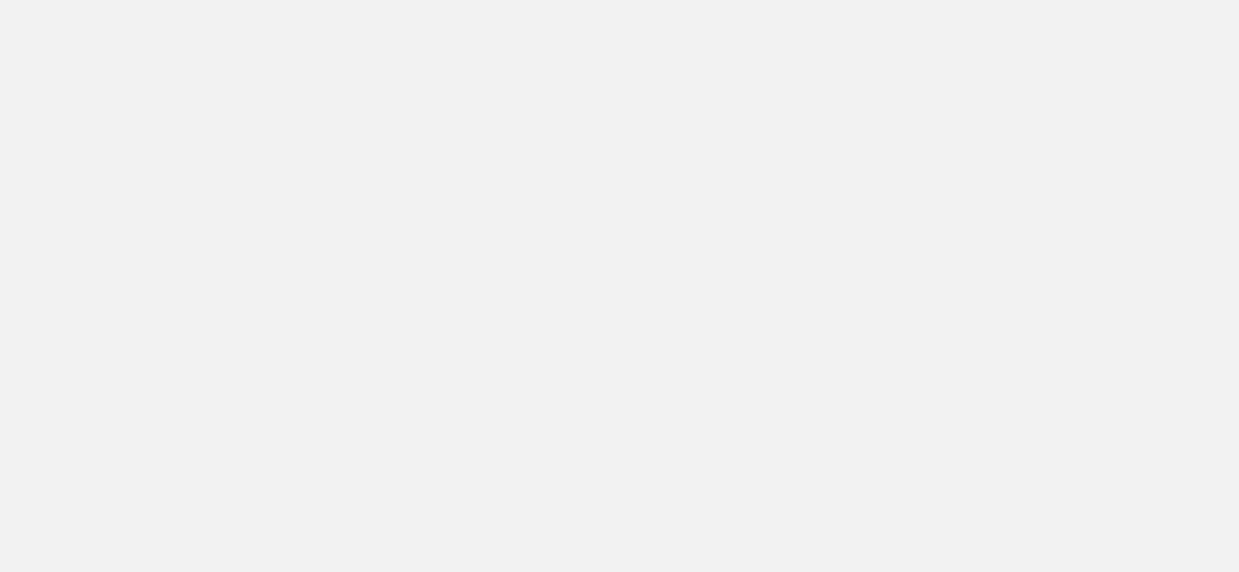 scroll, scrollTop: 0, scrollLeft: 0, axis: both 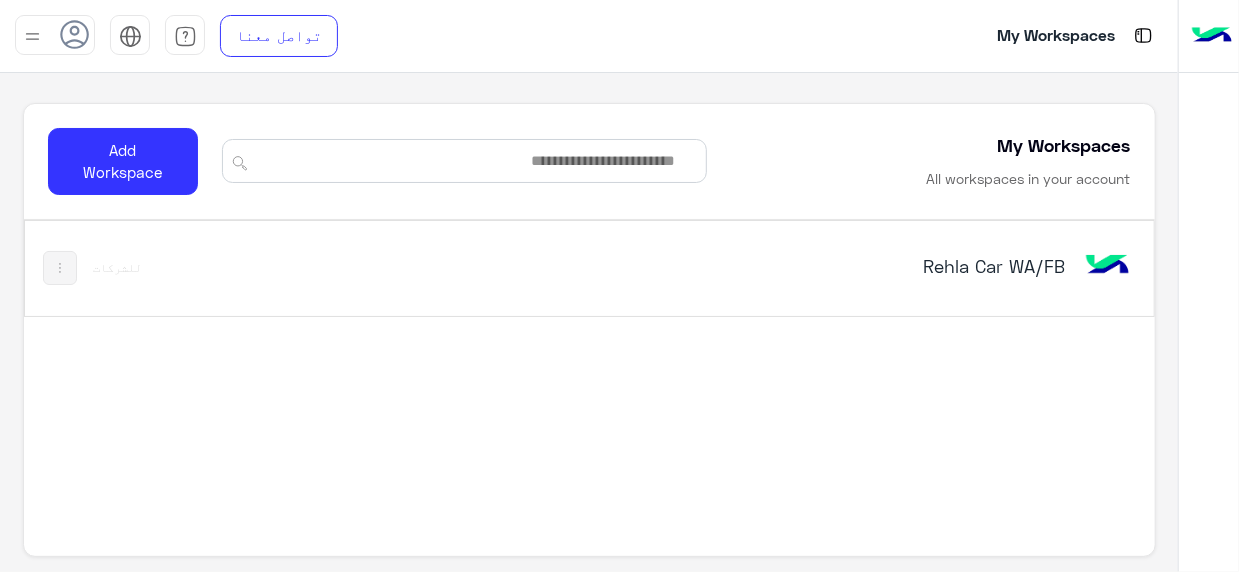 click on "Rehla Car WA/FB" at bounding box center (807, 268) 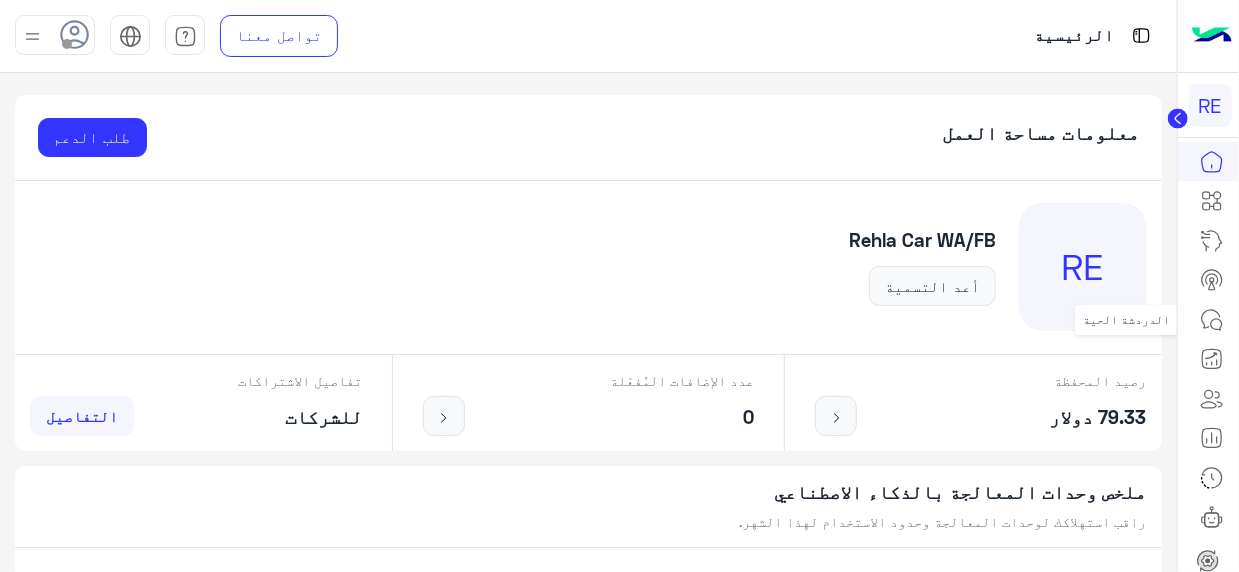 click 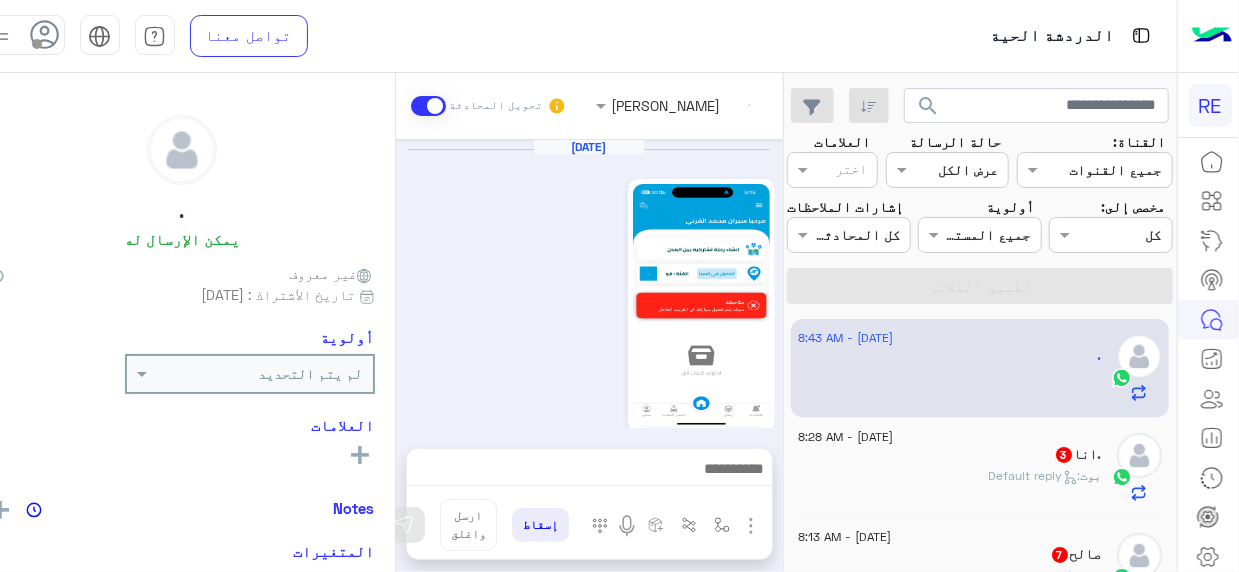 scroll, scrollTop: 824, scrollLeft: 0, axis: vertical 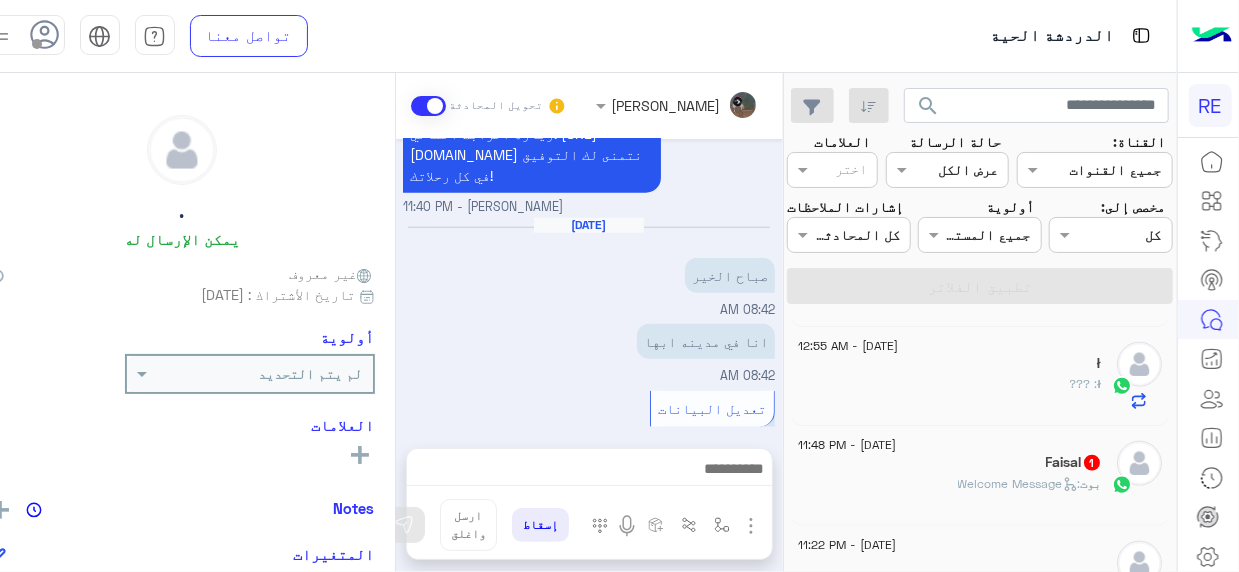 click on "Faisal   1" 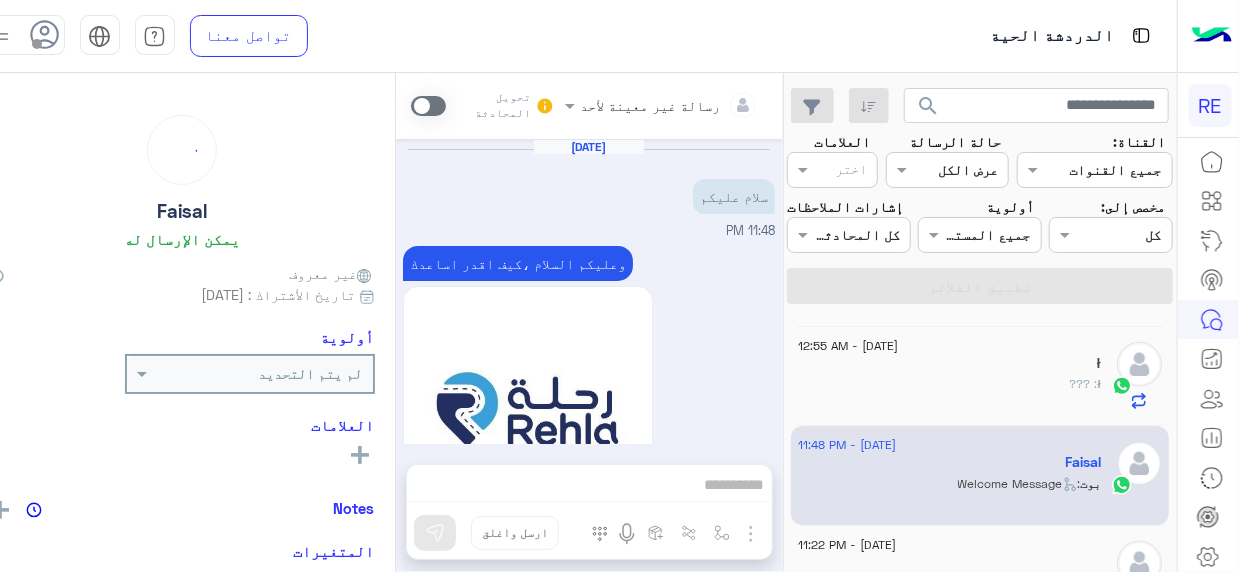 scroll, scrollTop: 325, scrollLeft: 0, axis: vertical 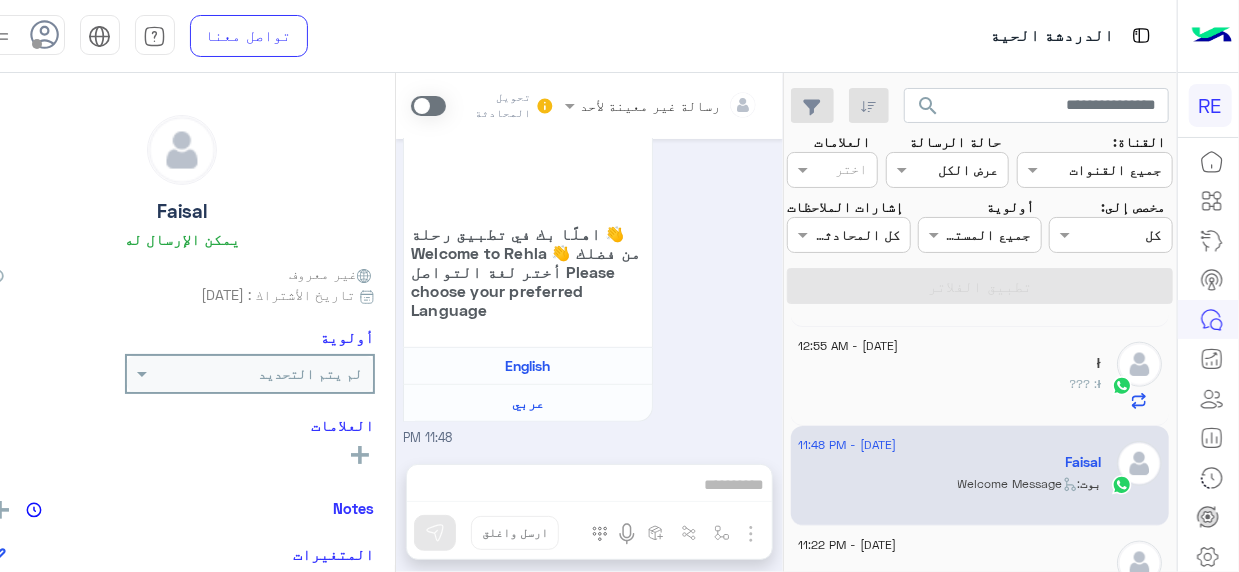 click on "ł : ???" 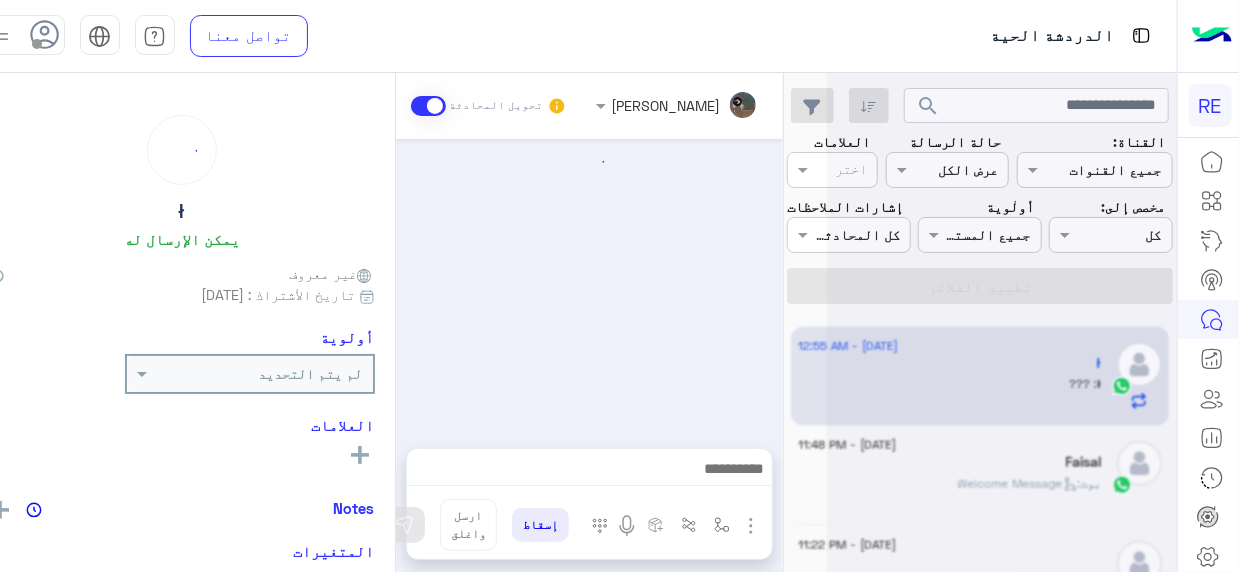scroll, scrollTop: 792, scrollLeft: 0, axis: vertical 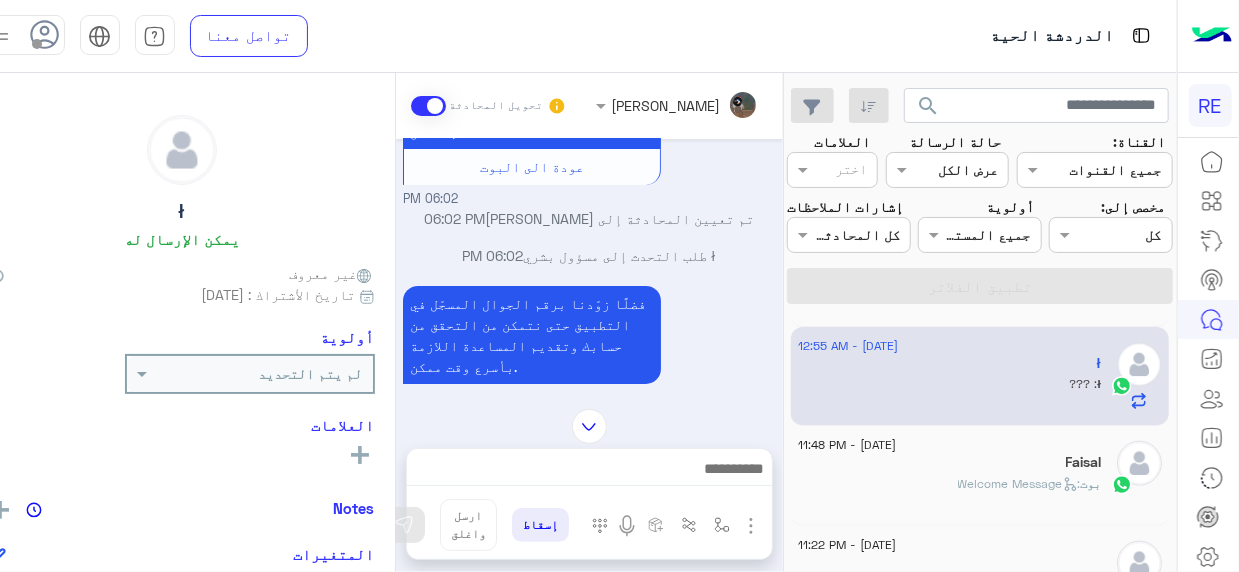 drag, startPoint x: 432, startPoint y: 218, endPoint x: 429, endPoint y: 204, distance: 14.3178215 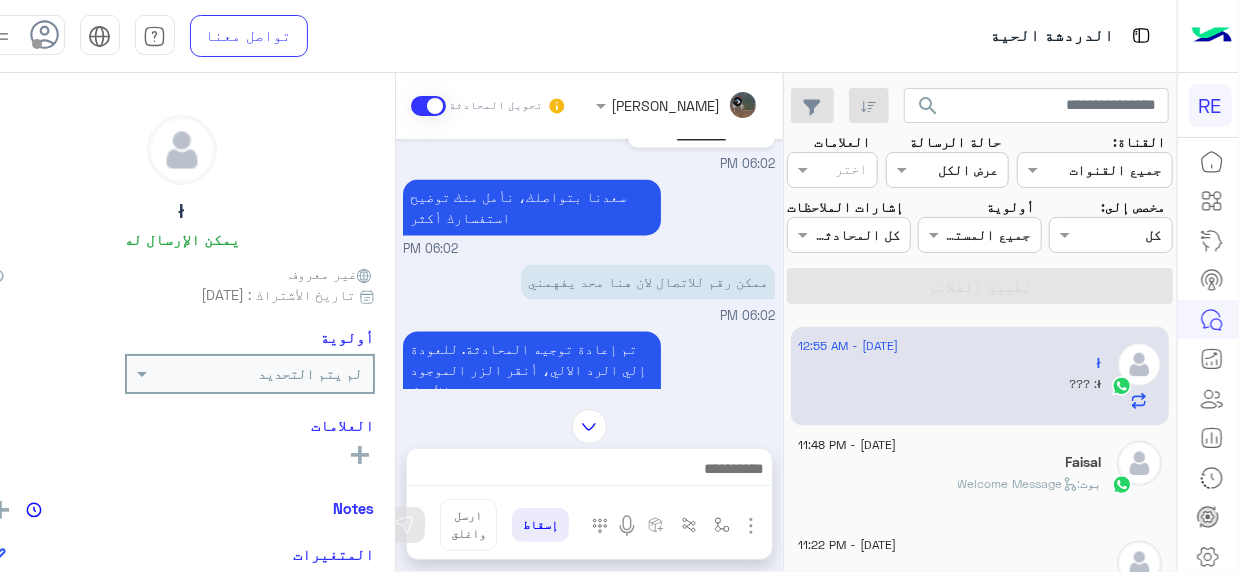 scroll, scrollTop: 0, scrollLeft: 0, axis: both 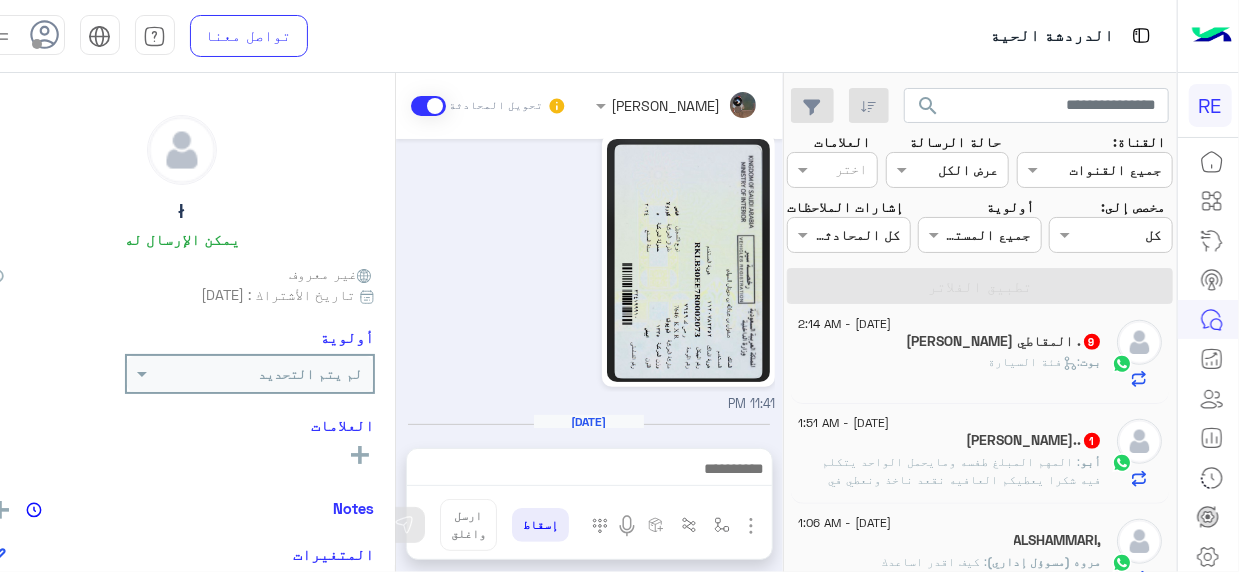 click on ": المهم المبلغ طفسه ومايحمل الواحد يتكلم فيه شكرا يعطيكم العافيه نقعد ناخذ ونعطي في الكلام على 7 ريال" 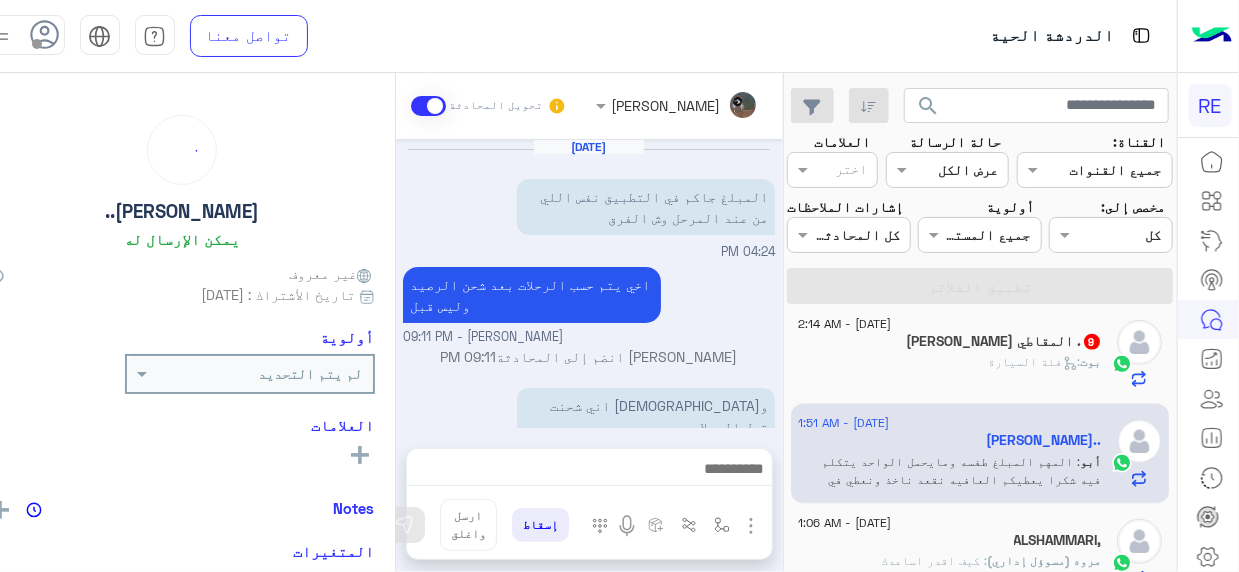 scroll, scrollTop: 551, scrollLeft: 0, axis: vertical 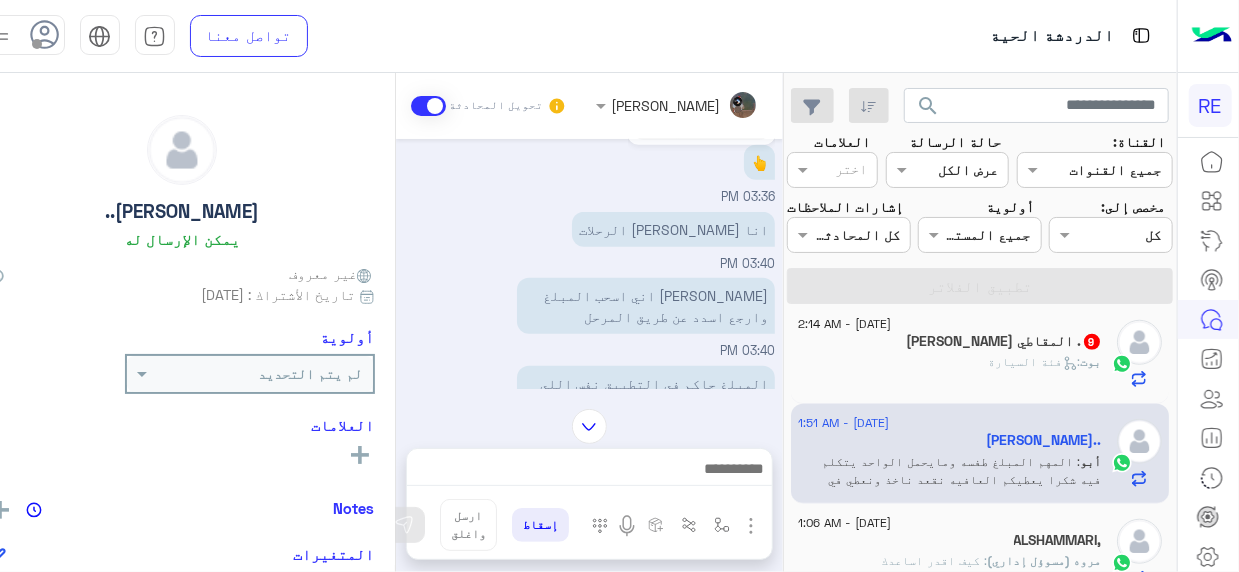 click at bounding box center [589, 426] 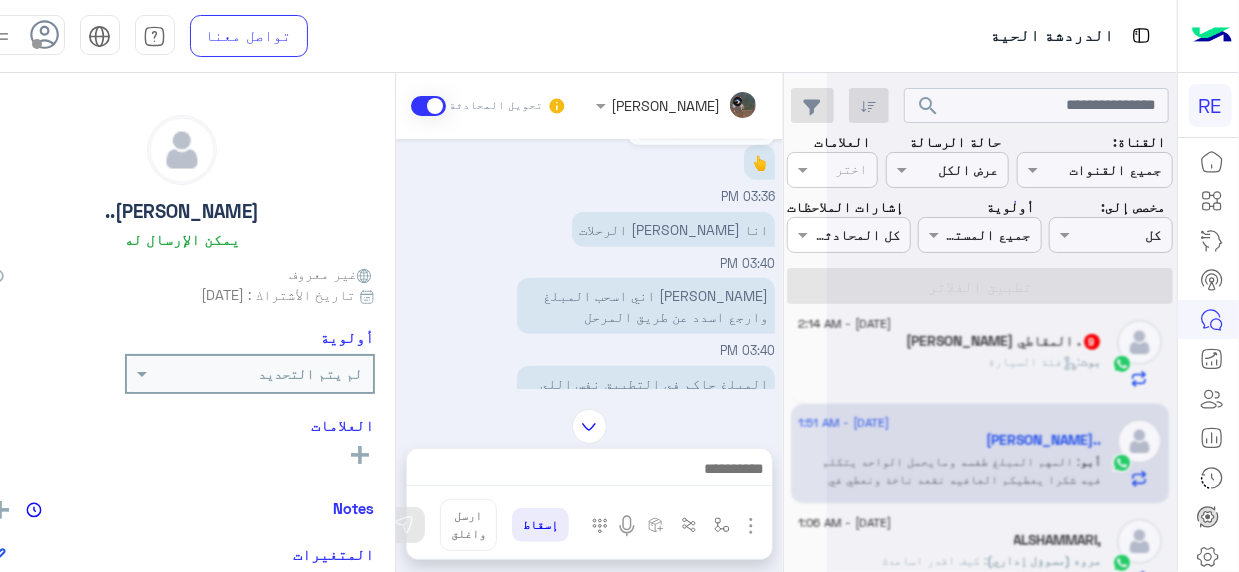 scroll, scrollTop: 1725, scrollLeft: 0, axis: vertical 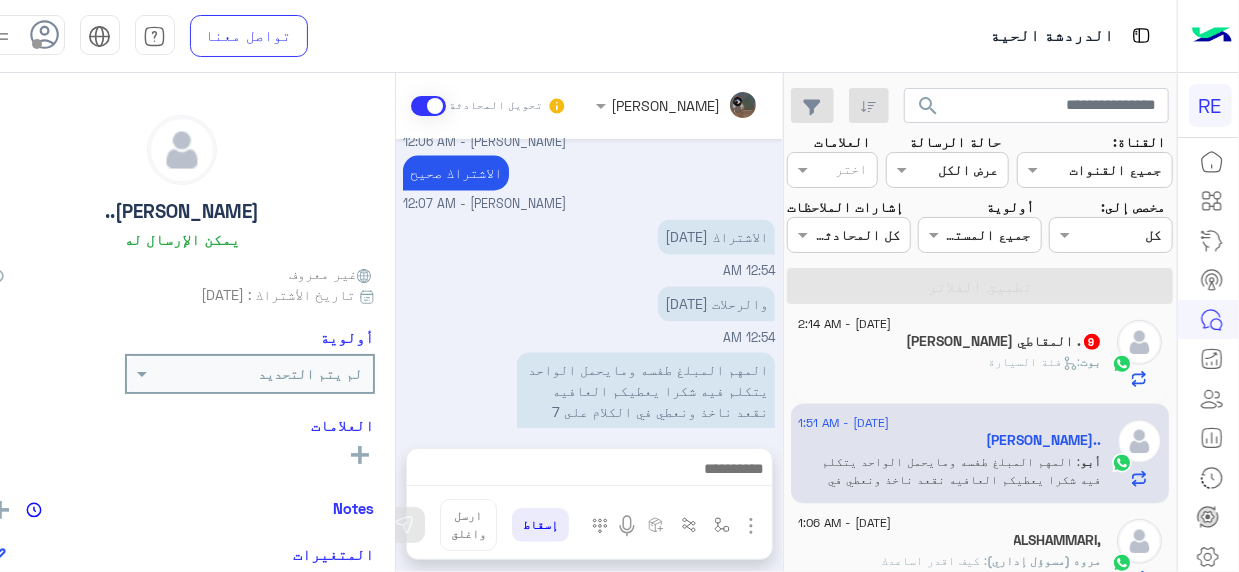 click on "[DATE]    02:58 PM  تعديل زي كذا   02:58 PM  يتم الارجاع بعد الاشتراك وليس قبل الاشتراك  [PERSON_NAME] -  03:33 PM  انا مشترك   03:33 PM  سددت ابل بي   03:34 PM  ماكنت اعرف   03:34 PM  وسحبتها وسددت عن طريق المرحل   03:35 PM  👆   03:36 PM  انا [PERSON_NAME] الرحلات   03:40 PM  [PERSON_NAME] اللي علمني اني اسحب المبلغ وارجع اسدد عن طريق المرحل   03:40 PM  المبلغ جاكم في التطبيق نفس اللي من عند المرحل وش الفرق   04:24 PM  اخي يتم حسب الرحلات بعد شحن الرصيد وليس قبل  [PERSON_NAME] -  09:11 PM   [PERSON_NAME] انضم إلى المحادثة   09:11 PM      و[DEMOGRAPHIC_DATA] اني شحنت قبل الرحلات   09:12 PM  واضح عندكم   09:12 PM   [DATE]  اخي تاريخ الاشتراك [DATE] 11:32:26 AM	  [PERSON_NAME] -  12:06 AM    12:54 AM" at bounding box center (589, 283) 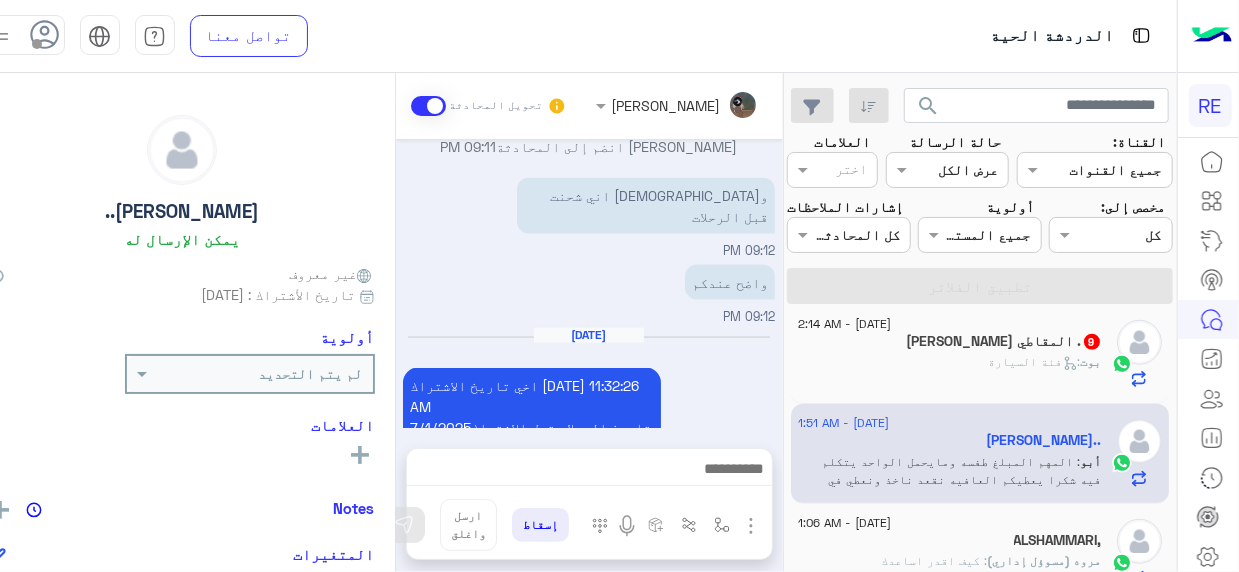 scroll, scrollTop: 1725, scrollLeft: 0, axis: vertical 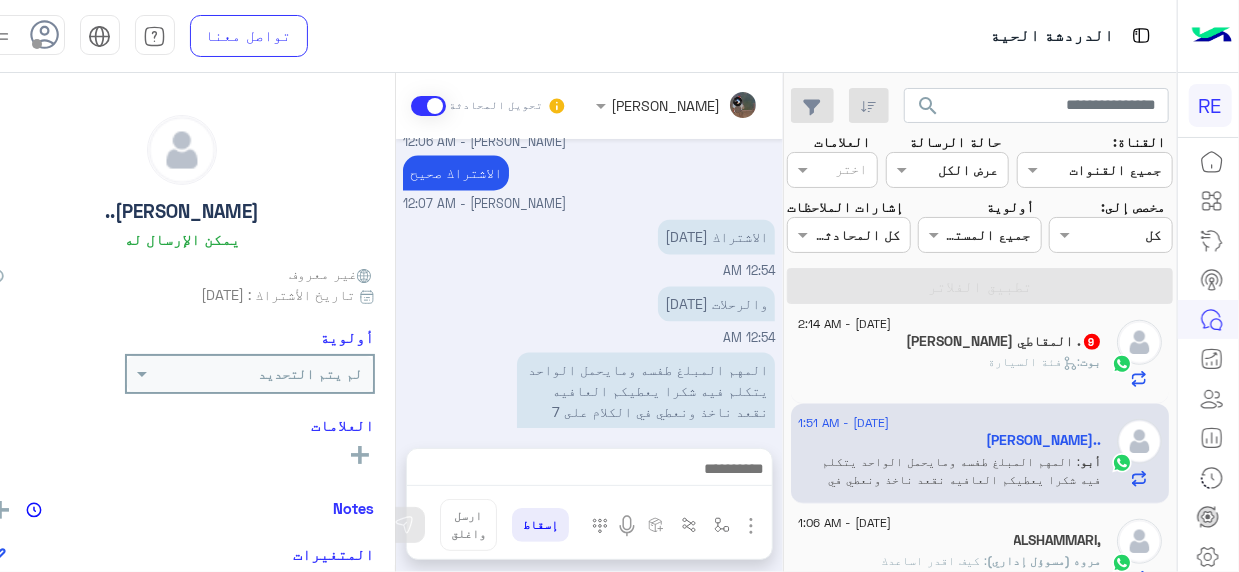 click on ":   فئة السيارة" 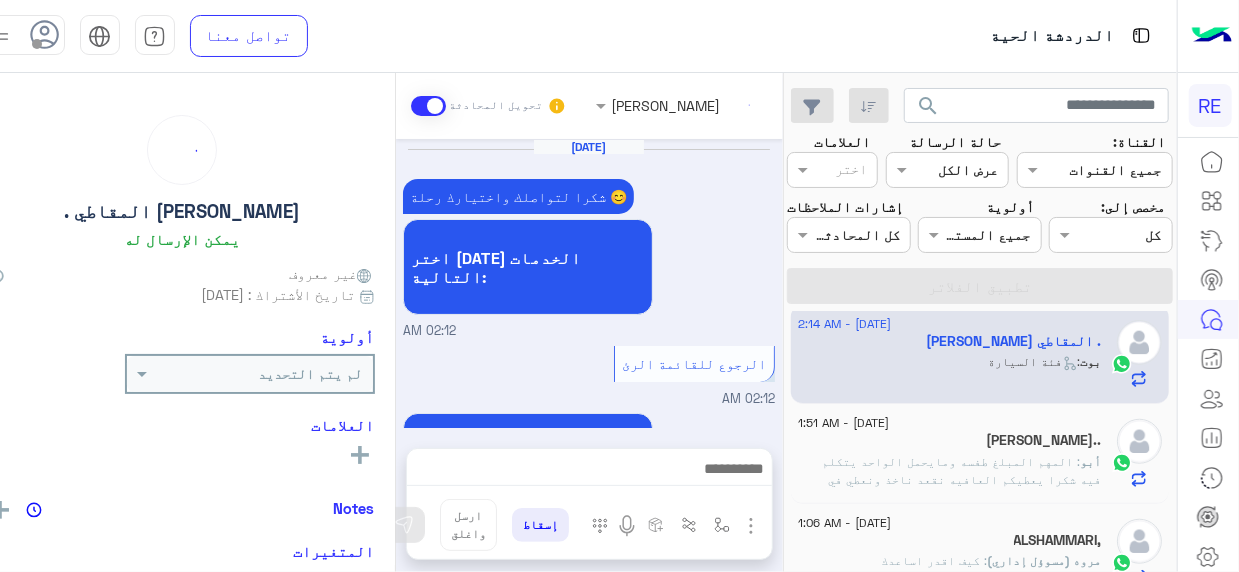 scroll, scrollTop: 845, scrollLeft: 0, axis: vertical 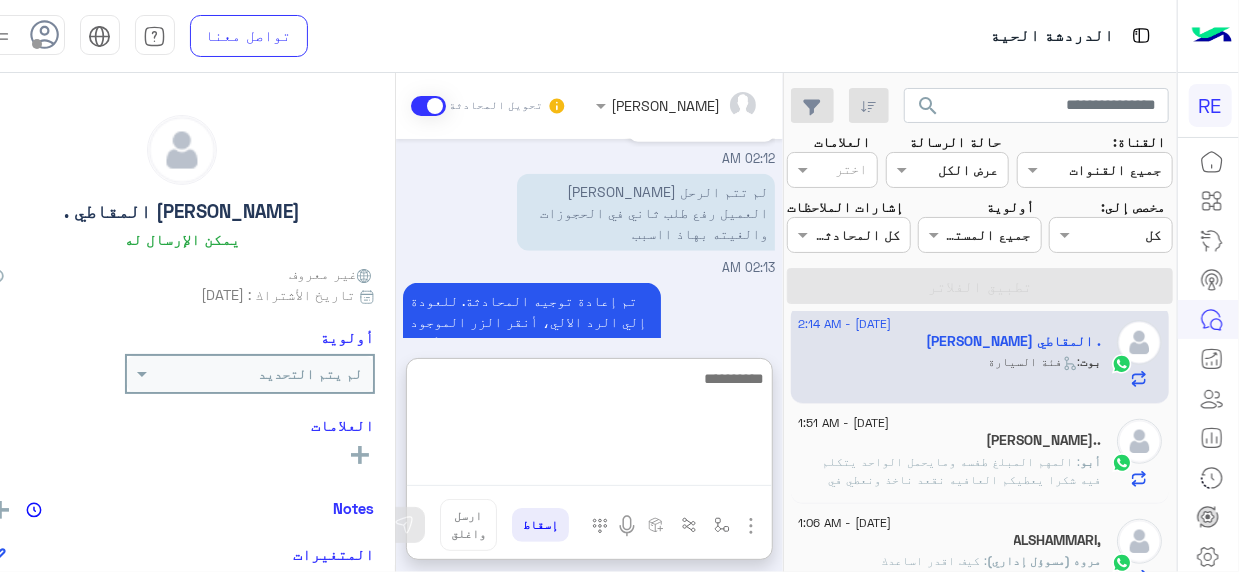 click at bounding box center [589, 426] 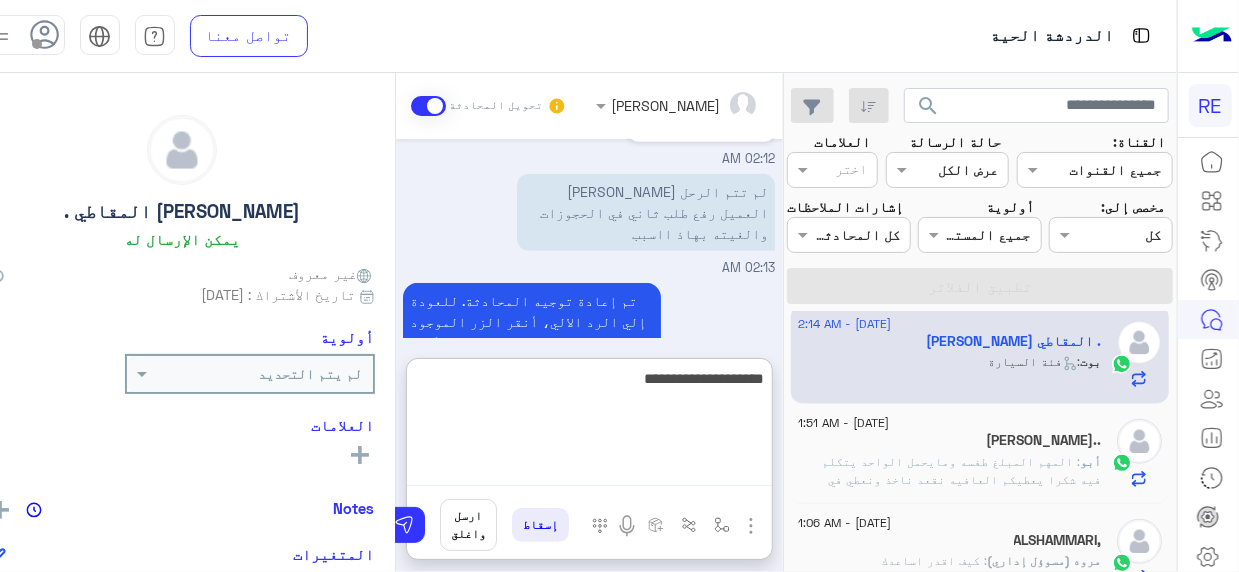 type on "**********" 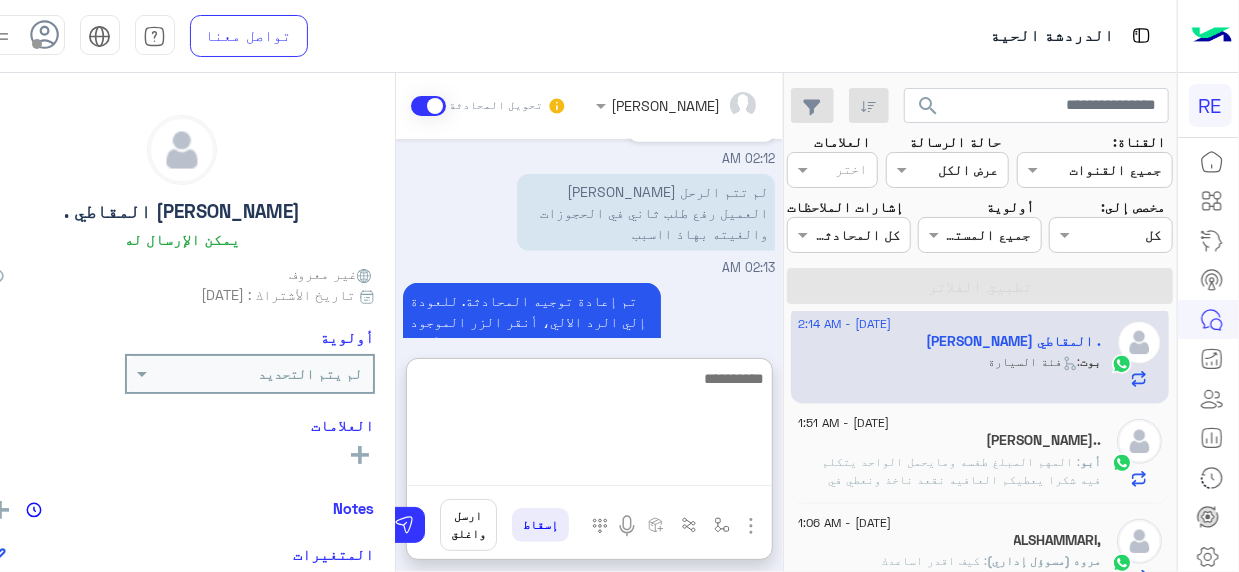 scroll, scrollTop: 999, scrollLeft: 0, axis: vertical 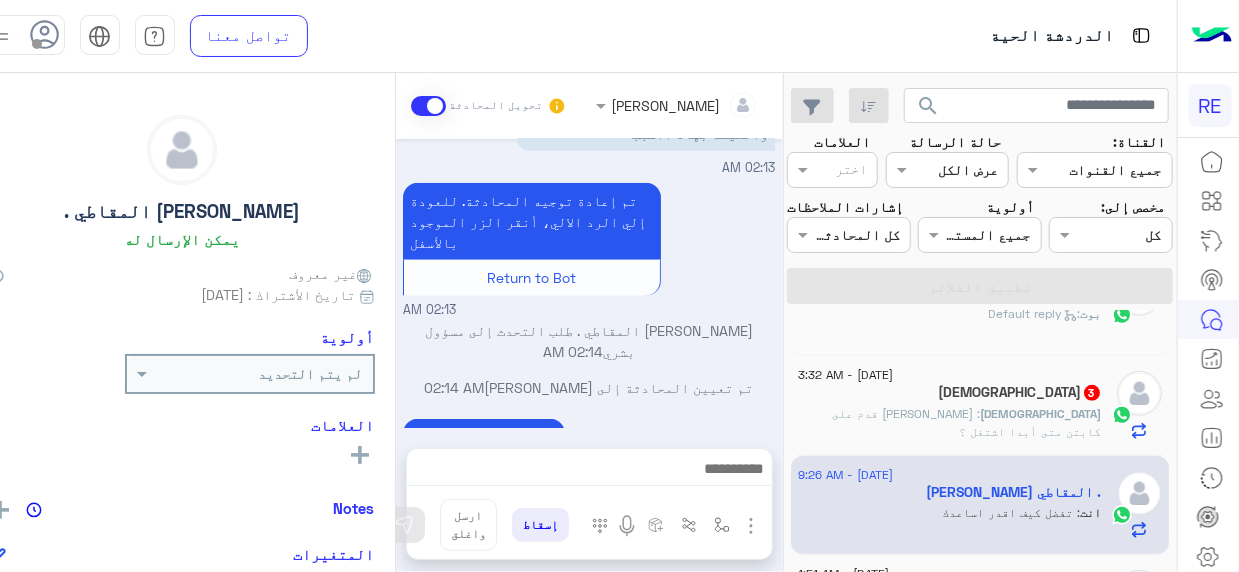 click on ": [PERSON_NAME] قدم على كابتن متى أبدا اشتغل ؟" 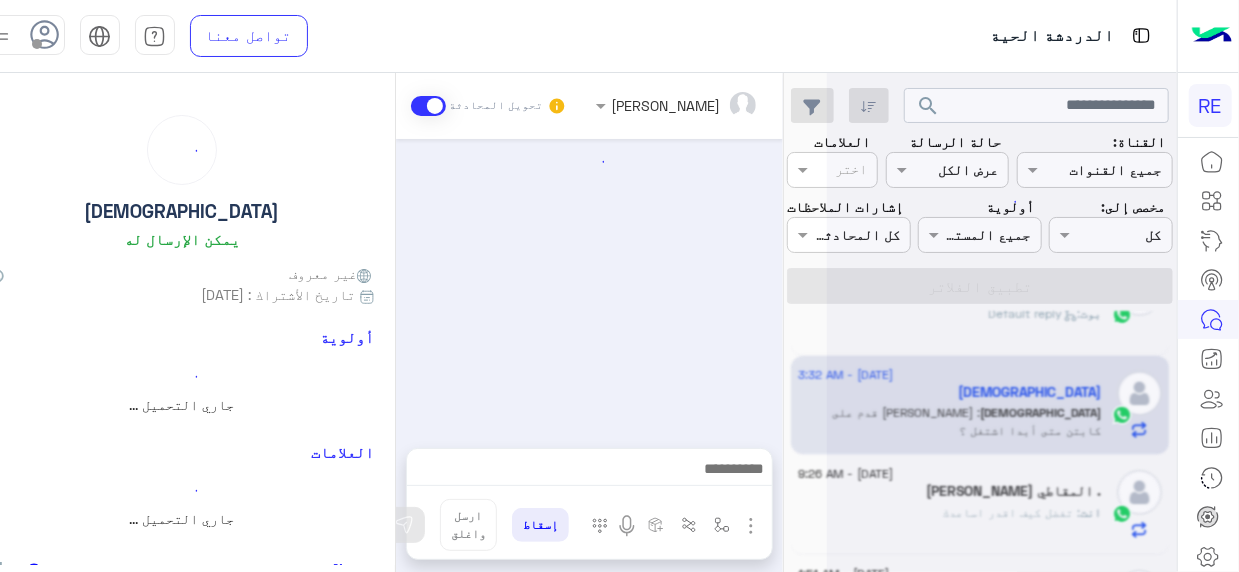 scroll, scrollTop: 221, scrollLeft: 0, axis: vertical 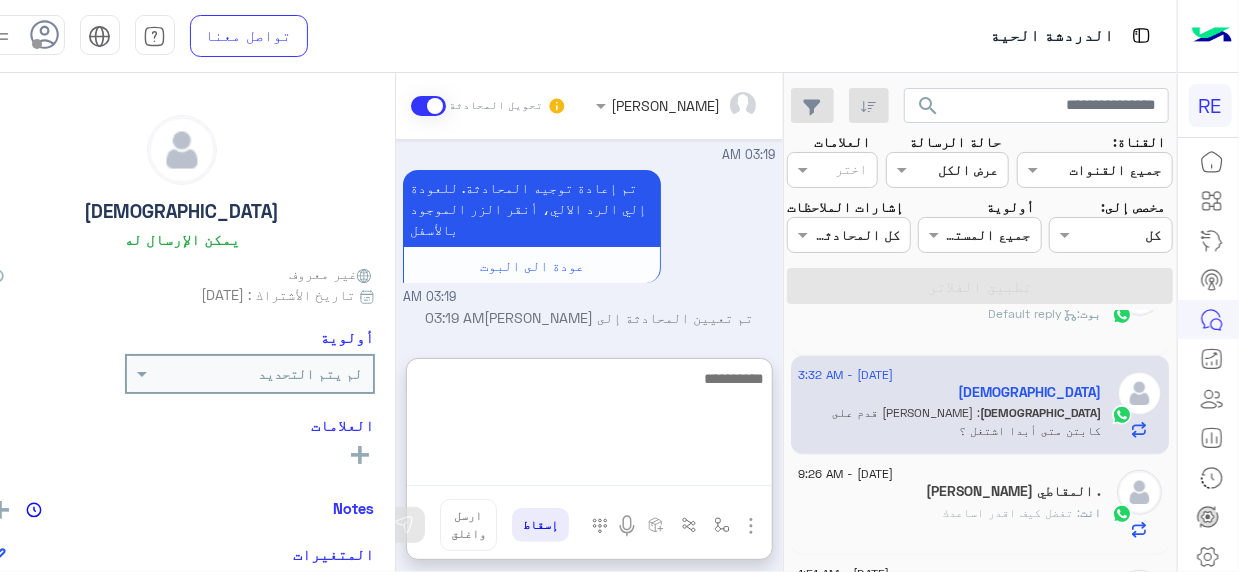 click at bounding box center [589, 426] 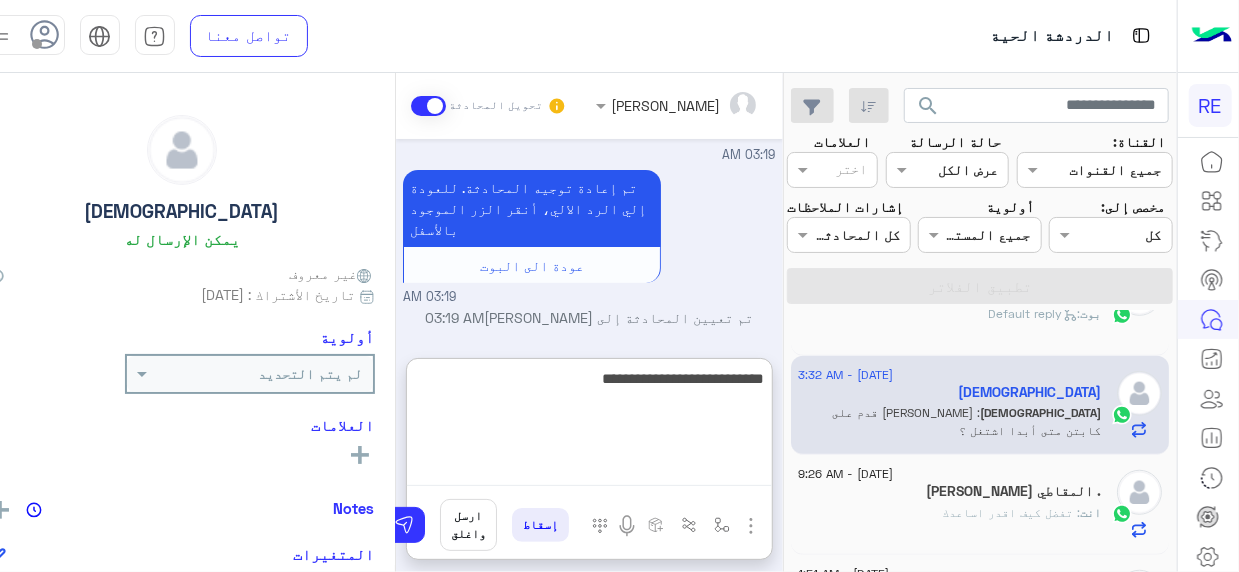 type on "**********" 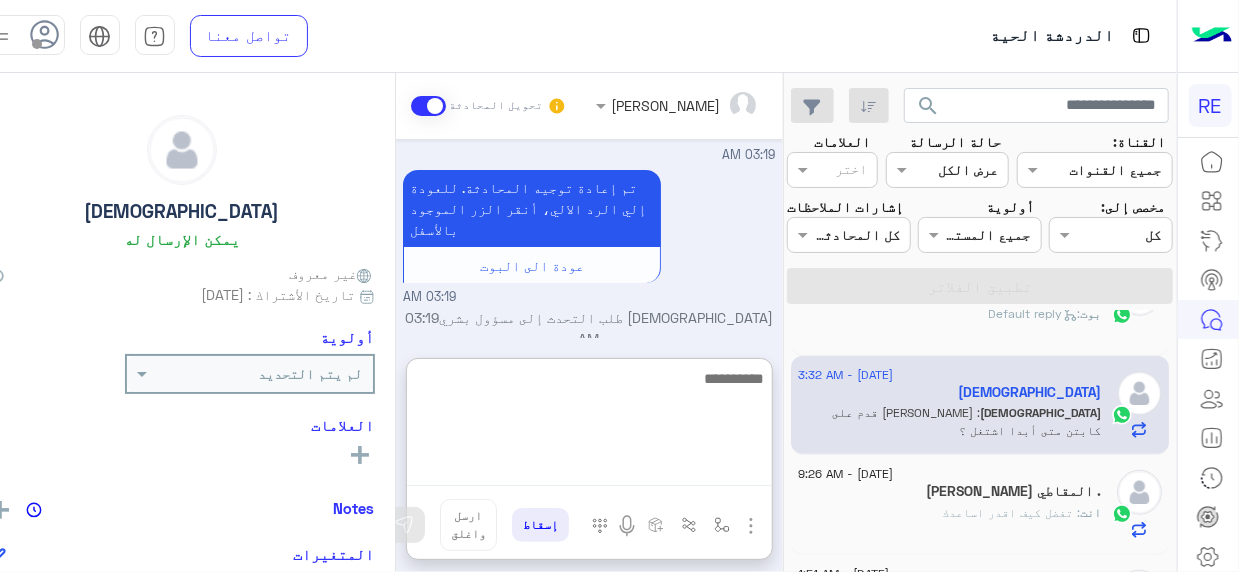 scroll, scrollTop: 375, scrollLeft: 0, axis: vertical 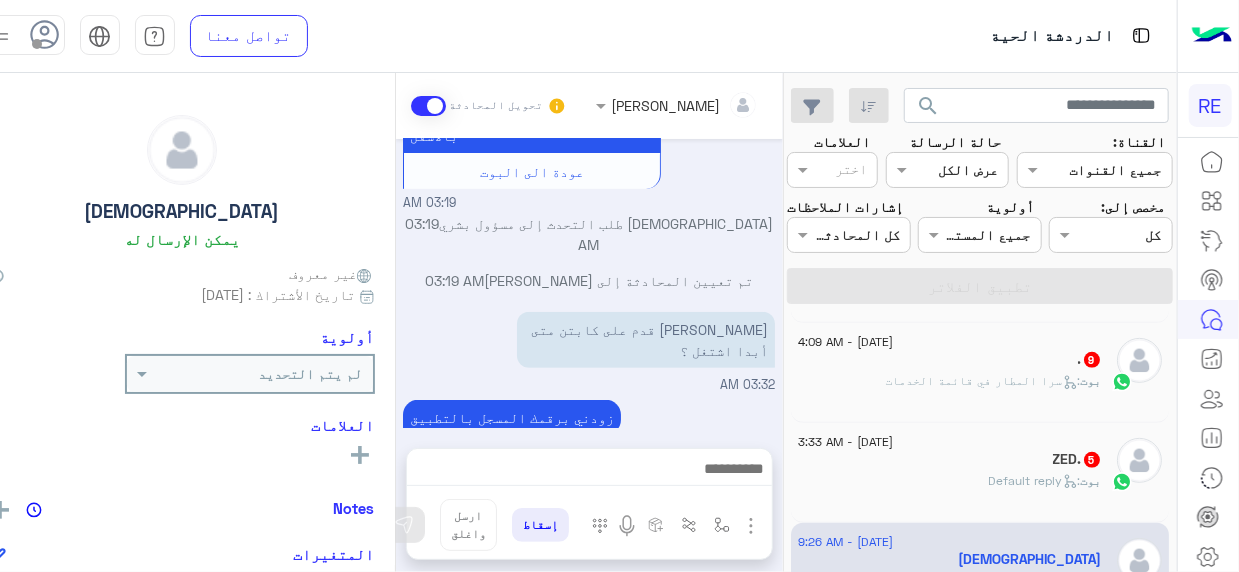 click on "[PERSON_NAME] تحويل المحادثة     [DATE]  كيف اصير كباتن في رحله   03:19 AM  سعدنا بتواصلك، نأمل منك توضيح استفسارك أكثر    03:19 AM  كيف اشتغل في رحله   03:19 AM  تم إعادة توجيه المحادثة. للعودة إلي الرد الالي، أنقر الزر الموجود بالأسفل  عودة الى البوت     03:19 AM   [DEMOGRAPHIC_DATA] طلب التحدث إلى مسؤول بشري   03:19 AM       تم تعيين المحادثة إلى [PERSON_NAME]   03:19 AM      [PERSON_NAME] قدم على كابتن متى أبدا اشتغل ؟   03:32 AM  زودني برقمك المسجل بالتطبيق  Terhal Almodon -  09:26 AM   [PERSON_NAME] انضم إلى المحادثة   09:26 AM       إسقاط   ارسل واغلق" at bounding box center (589, 326) 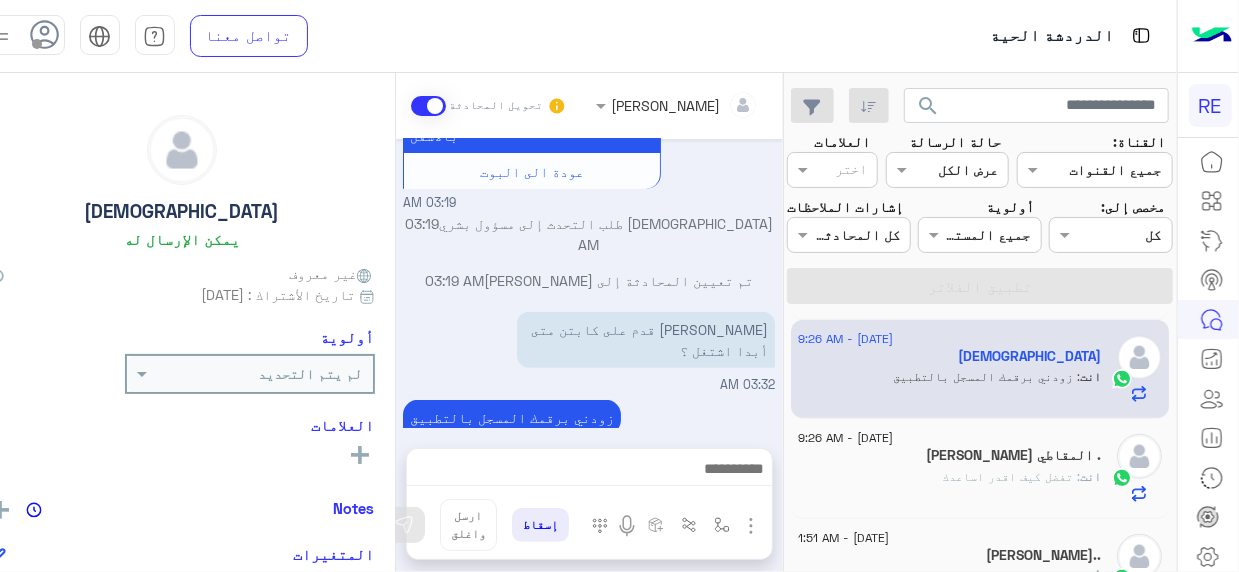 scroll, scrollTop: 707, scrollLeft: 0, axis: vertical 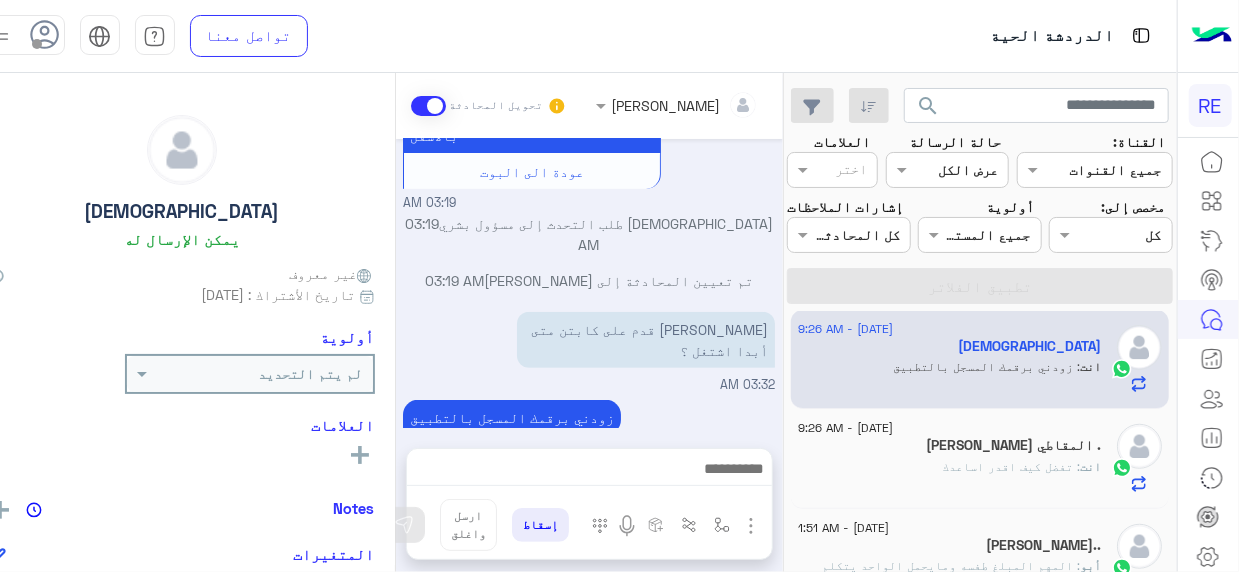 click on "[PERSON_NAME] انضم إلى المحادثة   09:26 AM" at bounding box center [589, 468] 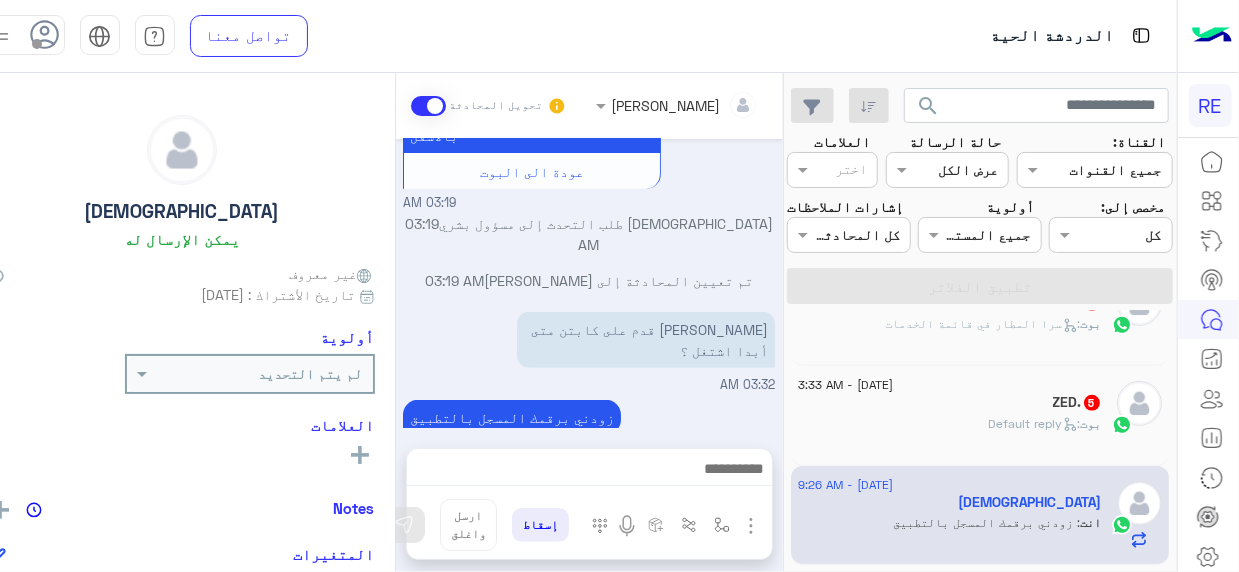 scroll, scrollTop: 541, scrollLeft: 0, axis: vertical 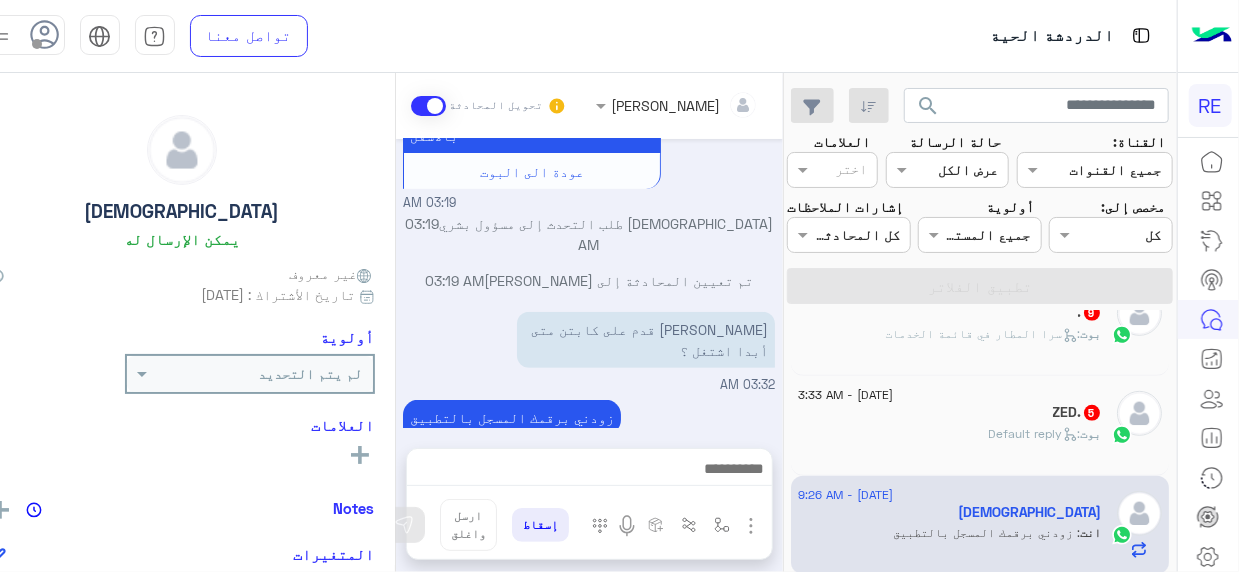 click on "ZED.   5" 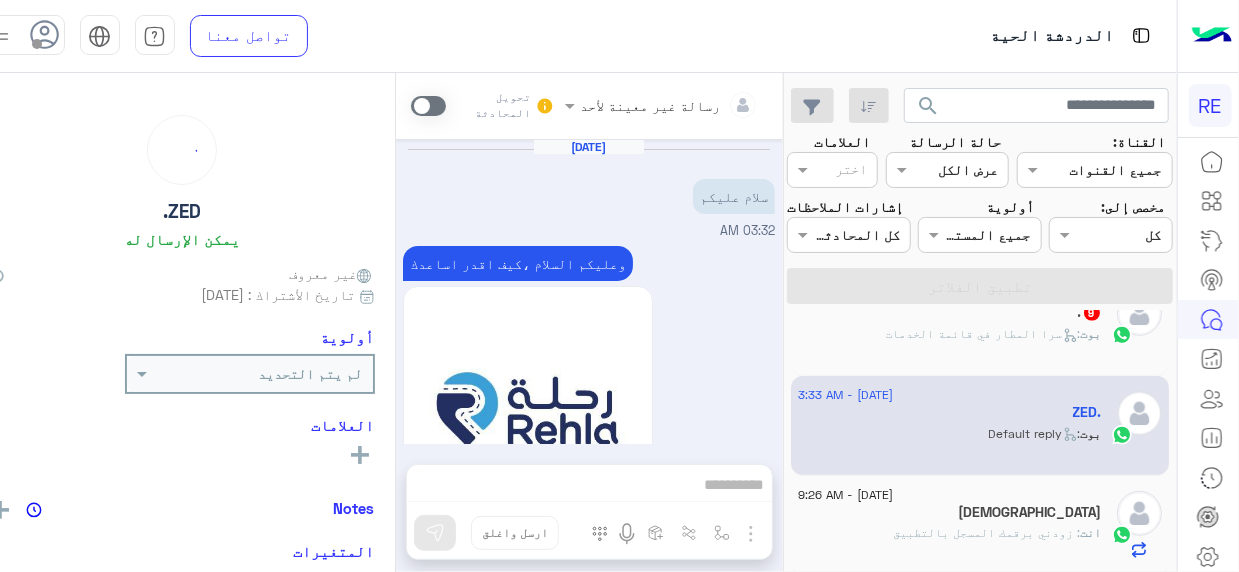 scroll, scrollTop: 1843, scrollLeft: 0, axis: vertical 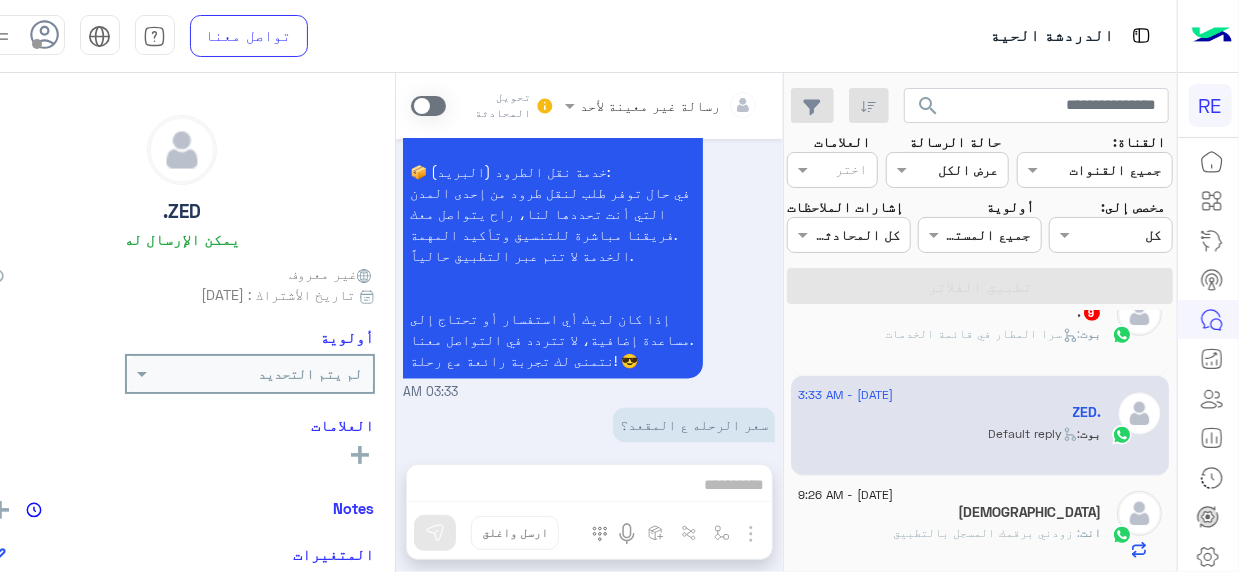 click on ":   سرا المطار في قائمة الخدمات" 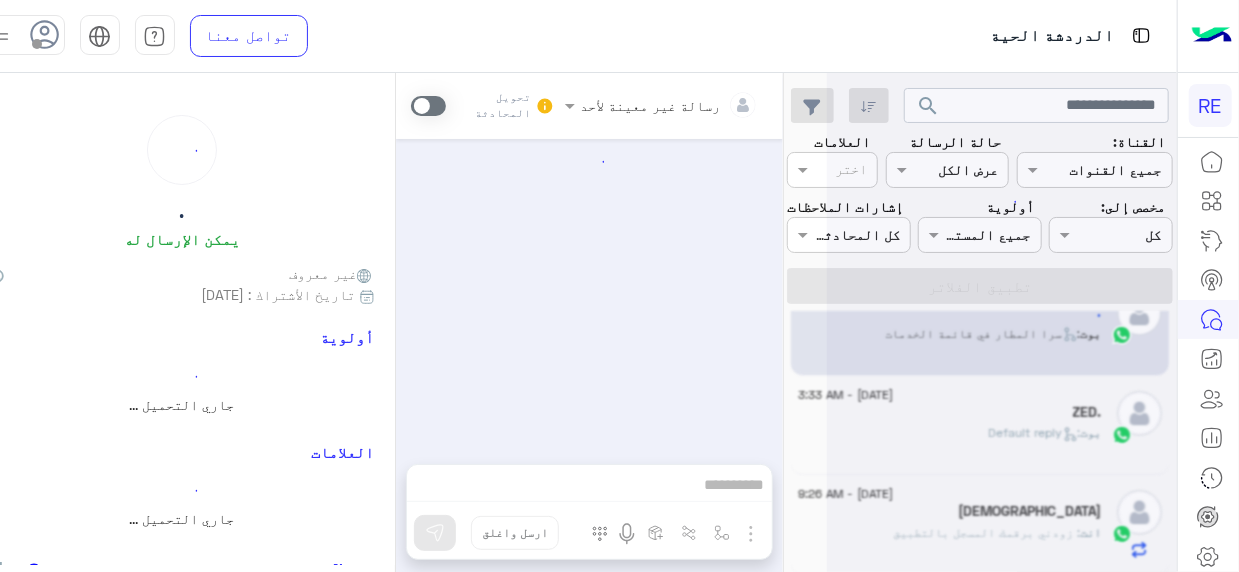 scroll, scrollTop: 2209, scrollLeft: 0, axis: vertical 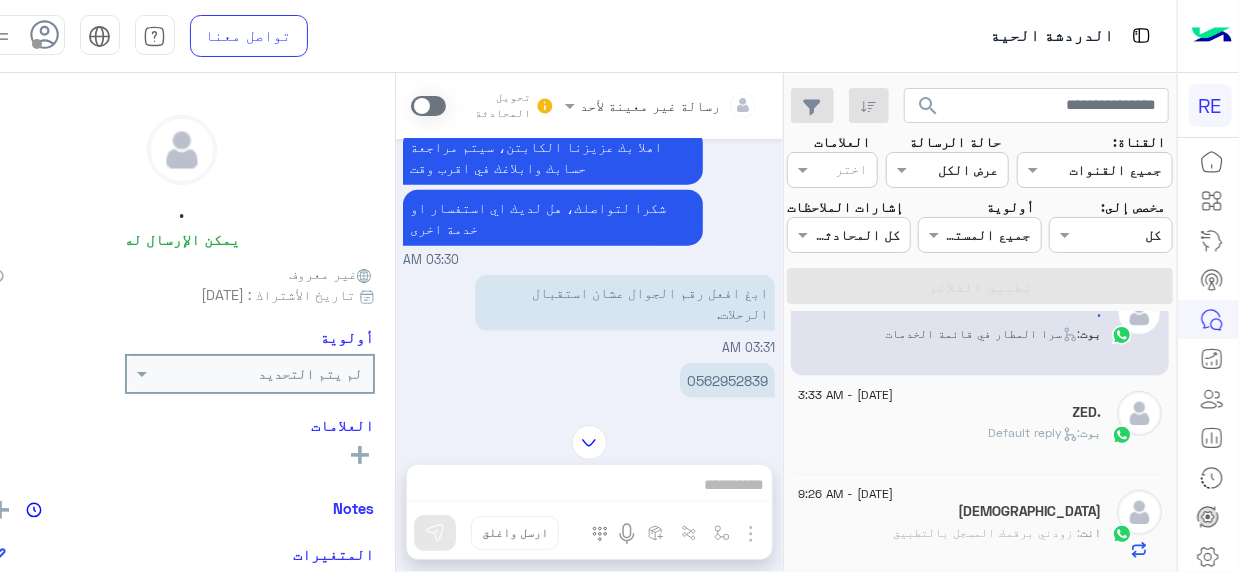 click on "0562952839" at bounding box center [727, 380] 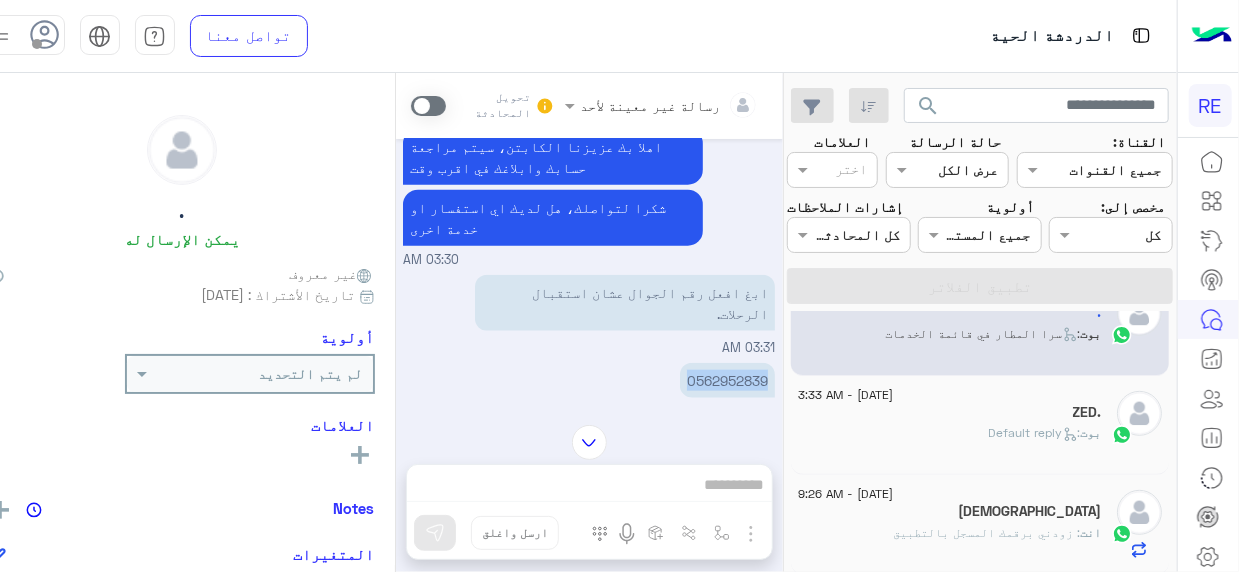 click on "0562952839" at bounding box center [727, 380] 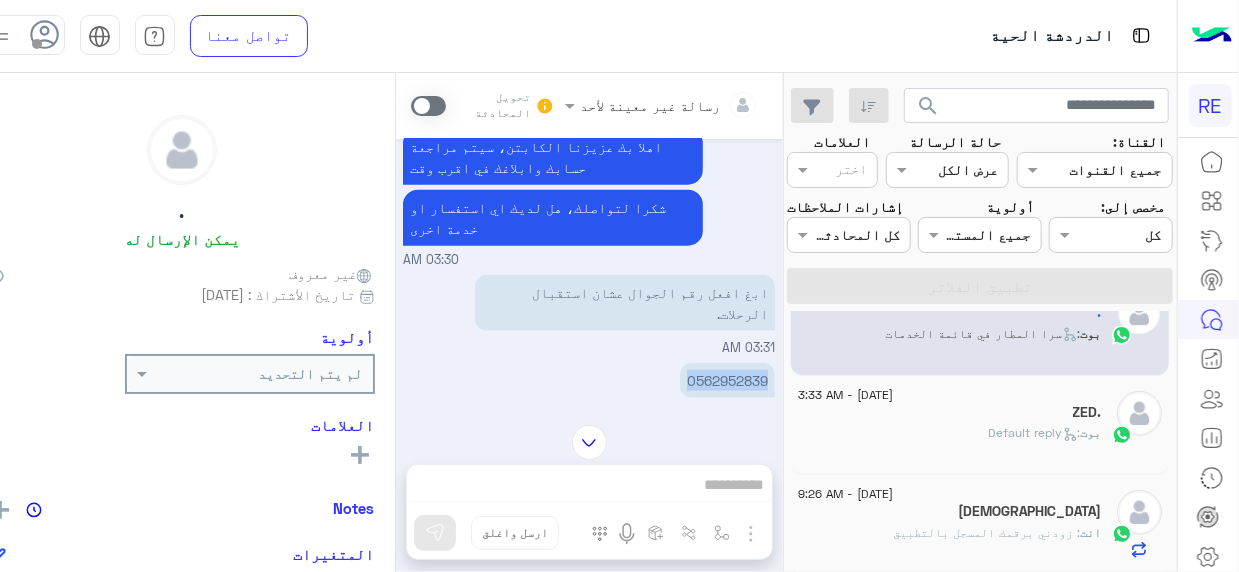 click at bounding box center [589, 442] 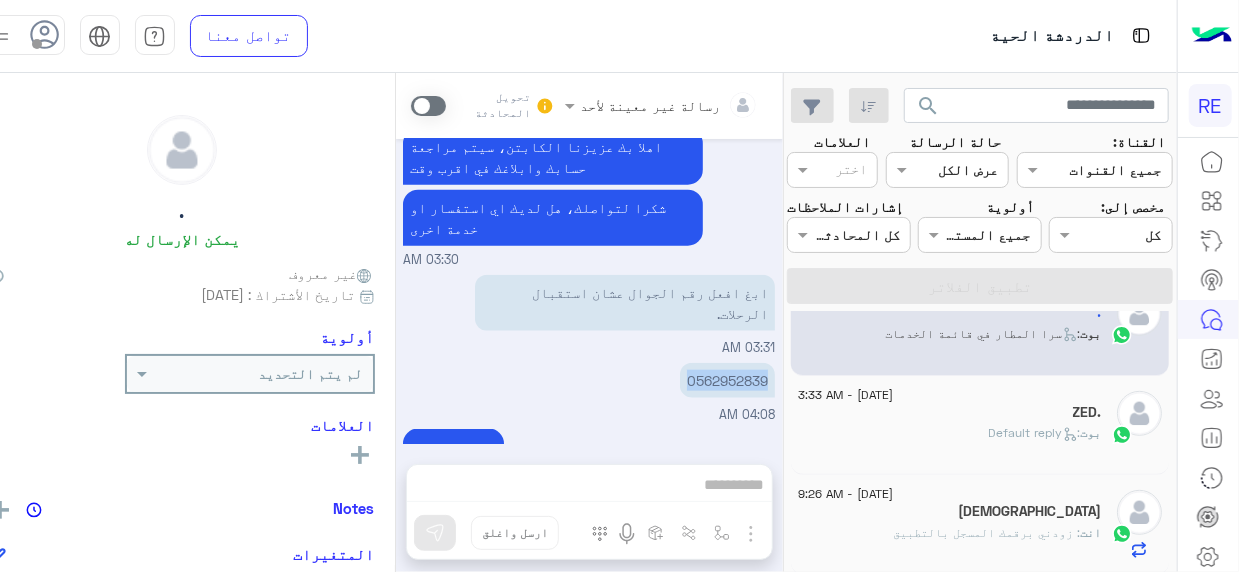 scroll, scrollTop: 2209, scrollLeft: 0, axis: vertical 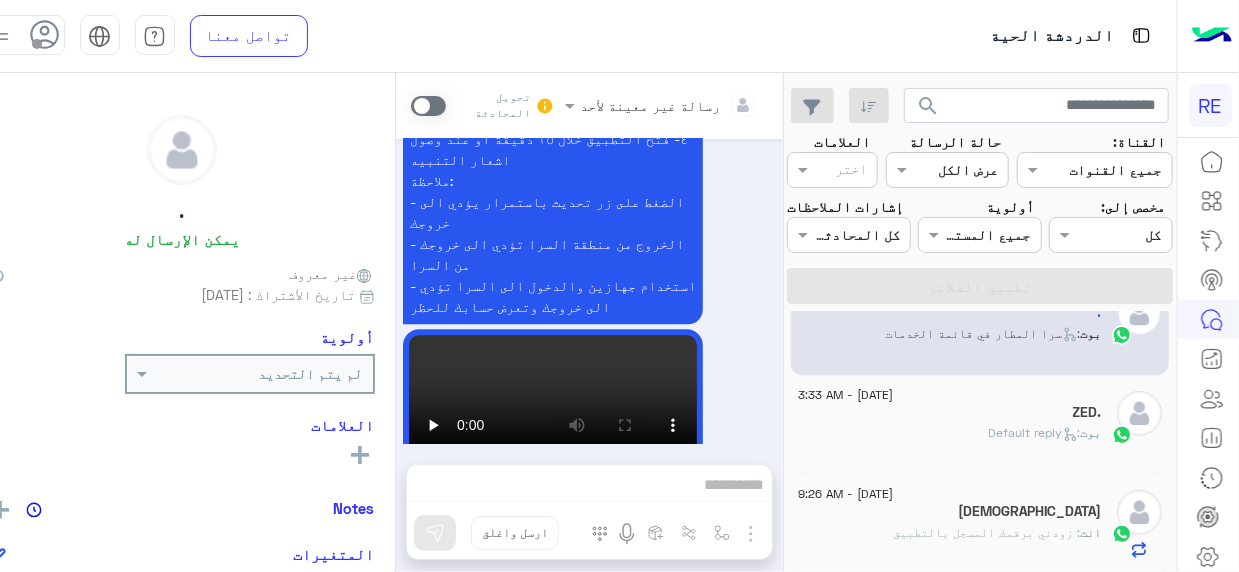 click at bounding box center [428, 106] 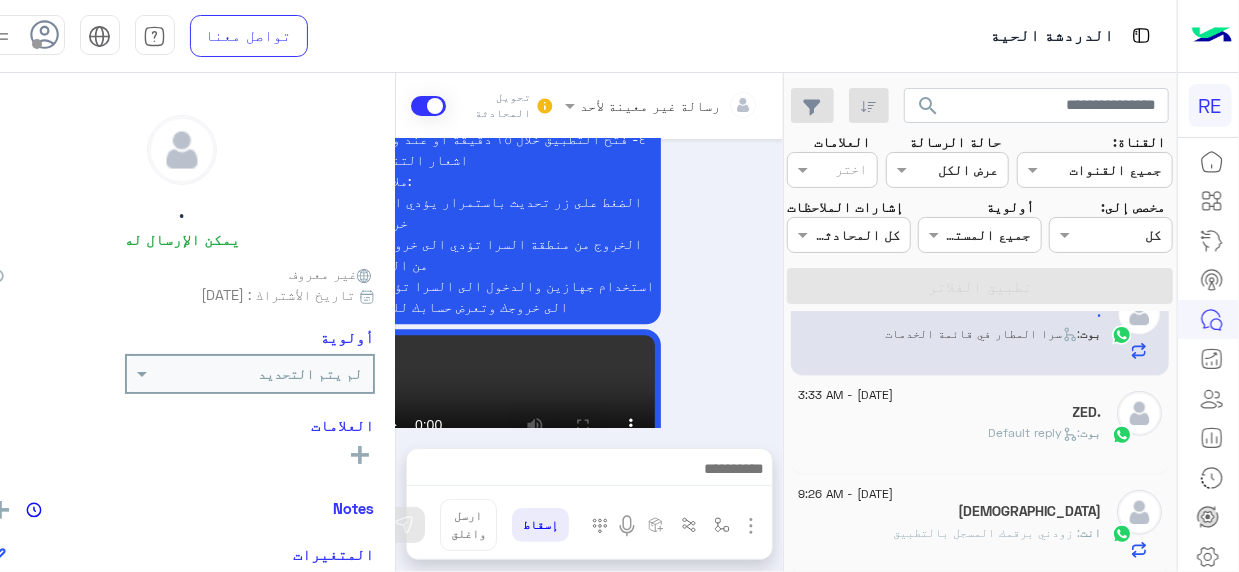 scroll, scrollTop: 2282, scrollLeft: 0, axis: vertical 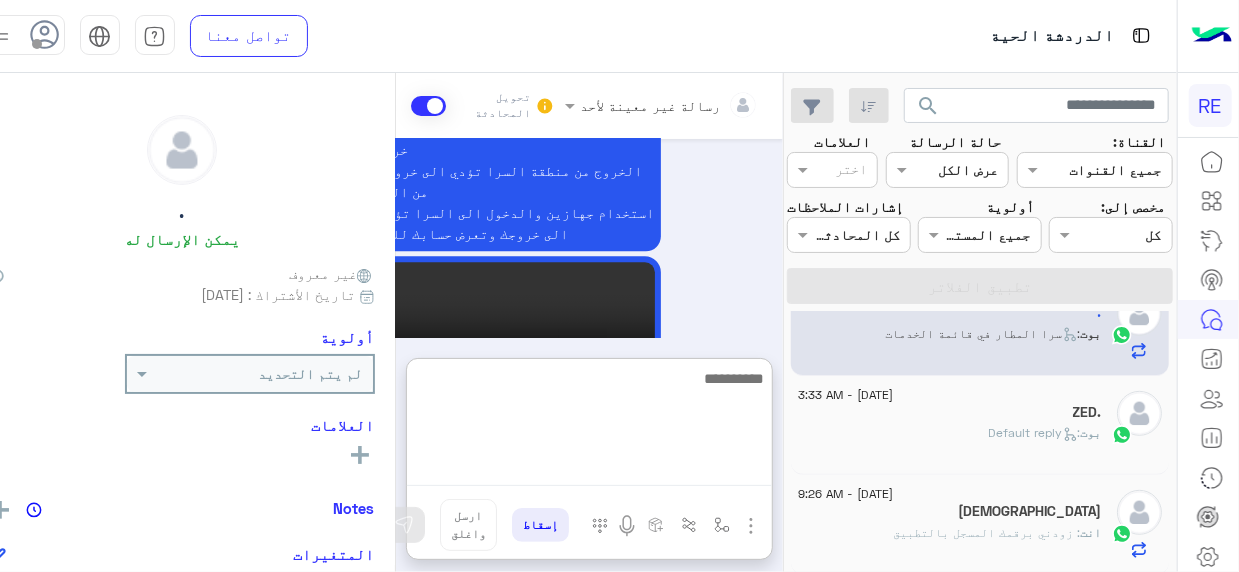 click at bounding box center (589, 426) 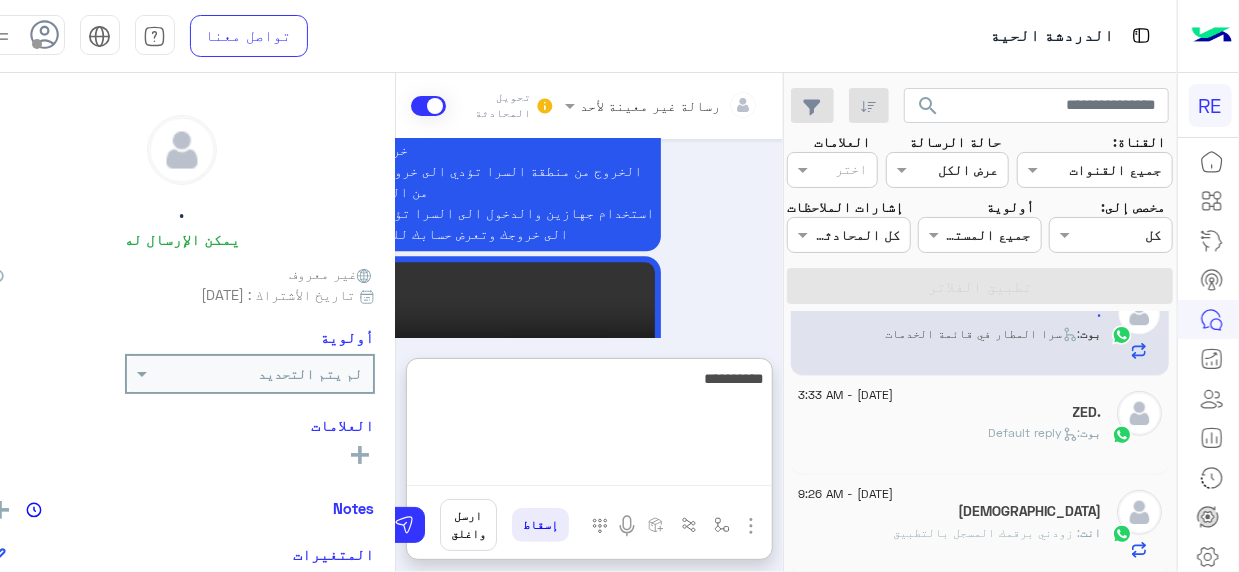 type on "**********" 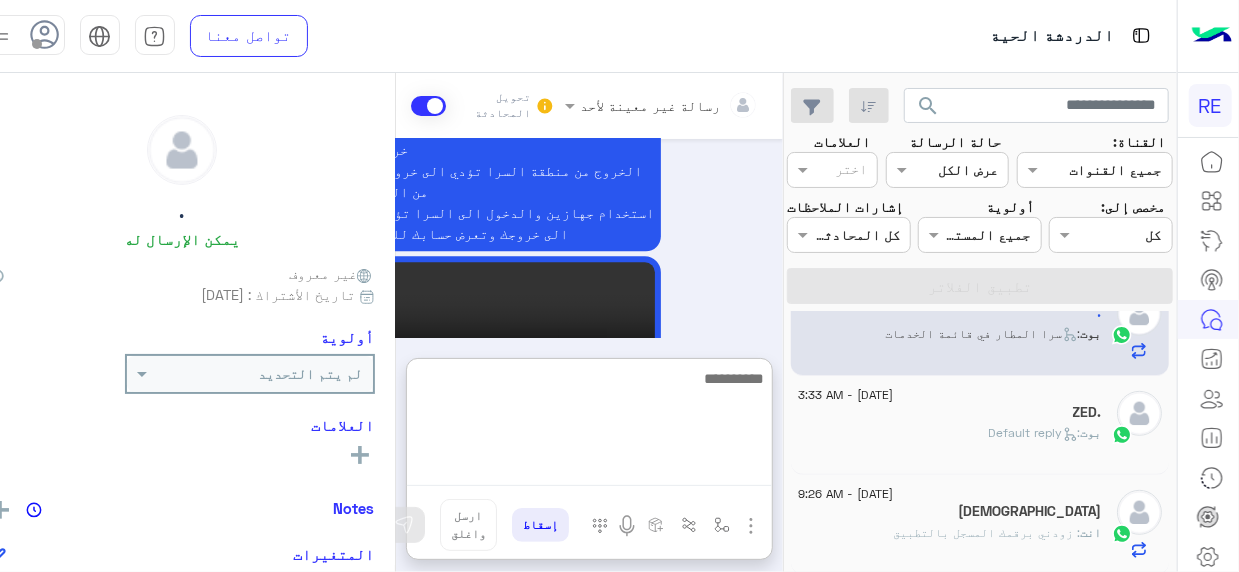 scroll, scrollTop: 2436, scrollLeft: 0, axis: vertical 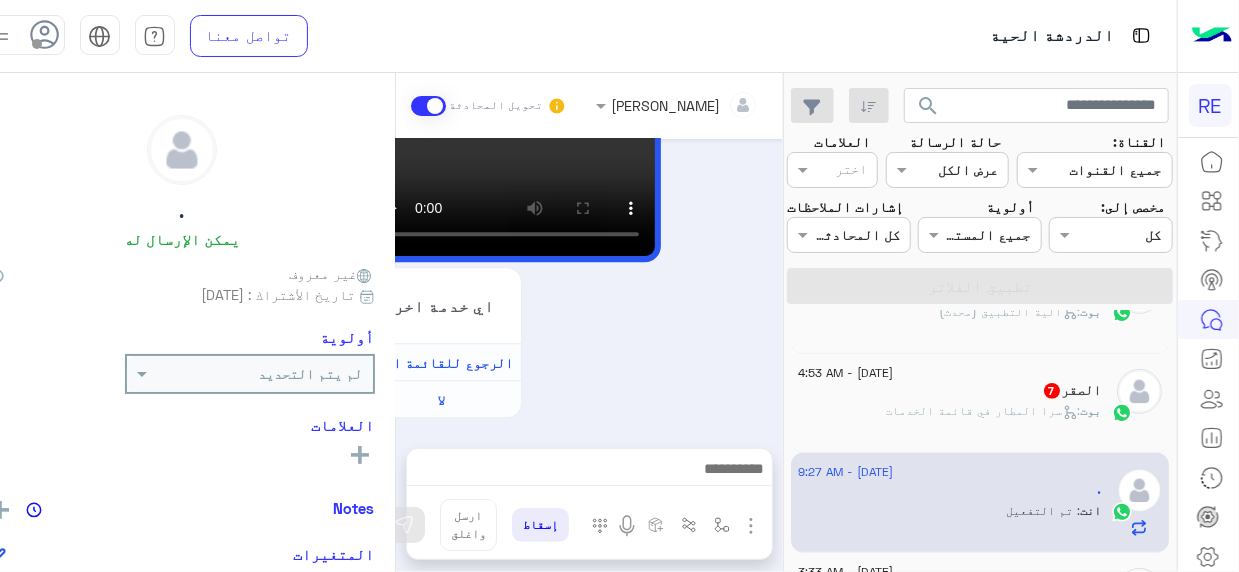 click on "بوت :   سرا المطار في قائمة الخدمات" 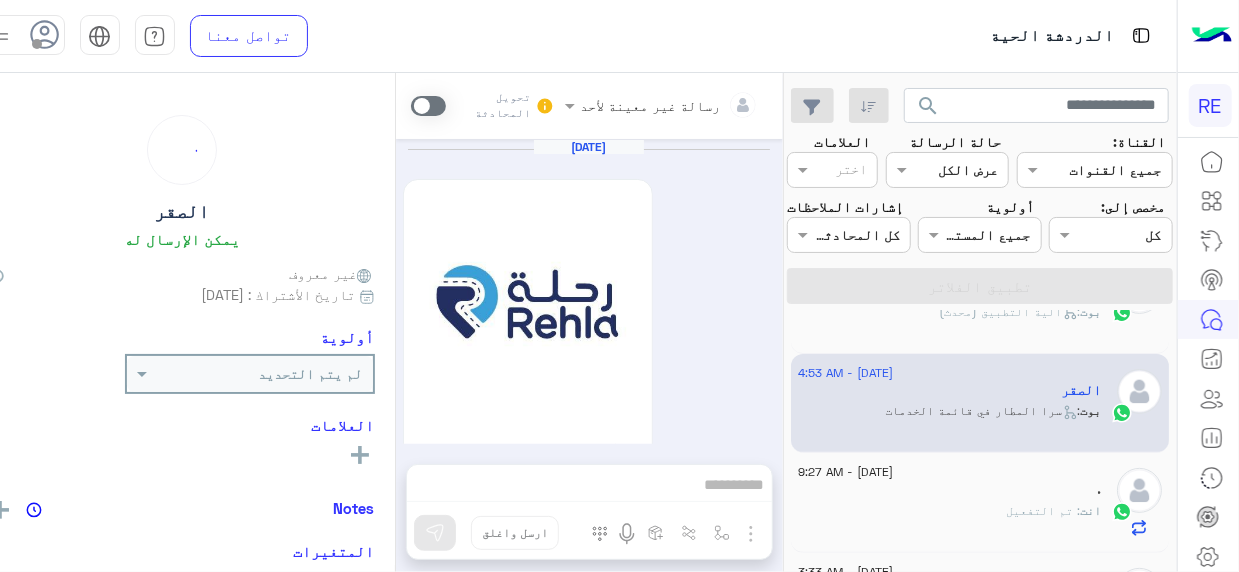 scroll, scrollTop: 2481, scrollLeft: 0, axis: vertical 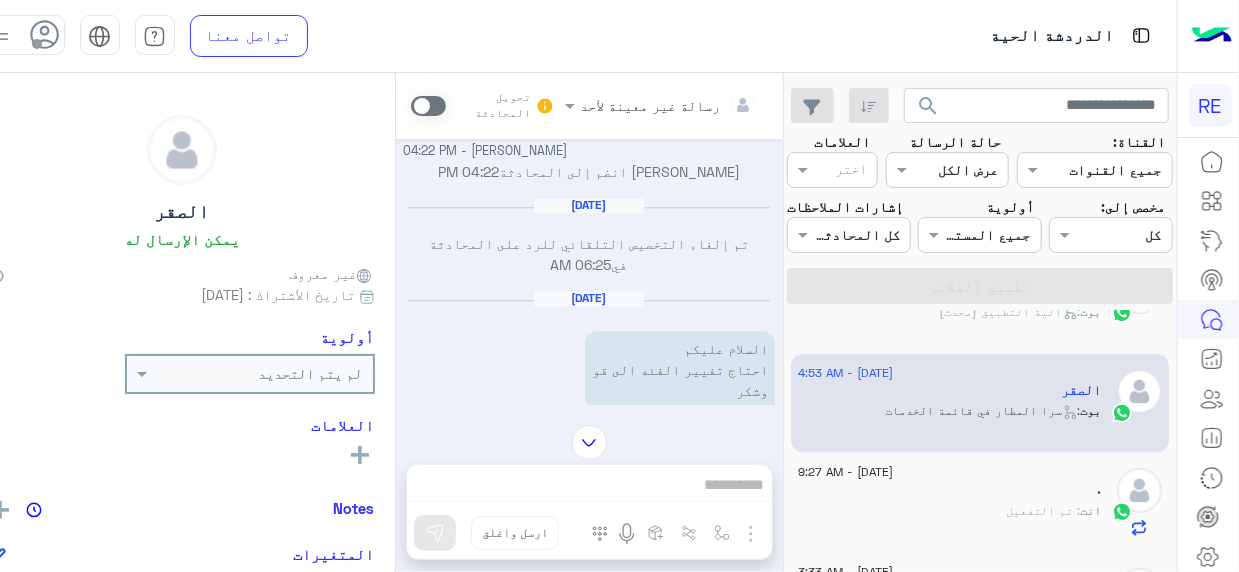 click on "الصقر    يمكن الإرسال له   غير معروف      تاريخ الأشتراك : [DATE]  أولوية لم يتم التحديد  العلامات   رؤية الكل   Notes  سجل الملاحظات لم تتم إضافة ملاحظات بعد.  إضافة ملاحظة   المتغيرات  اسم المتغير قيمة المتغير first_name  الصقر  last_name    profile_pic gender    locale    timezone  غير معروف signup_date  [DATE]  last_visited_flow  سرا المطار في قائمة الخدمات  last_interaction  [DATE] 4:53 AM  last_message  [URL][DOMAIN_NAME]  last_clicked_button  سرا المطار  phone_number  966554022266  ChannelId  WhatsApp  HandoverOn    UserId  10632_966554022266  email    last_message_sentiment  Neutral  last_message_id  الصقر    العلامات" 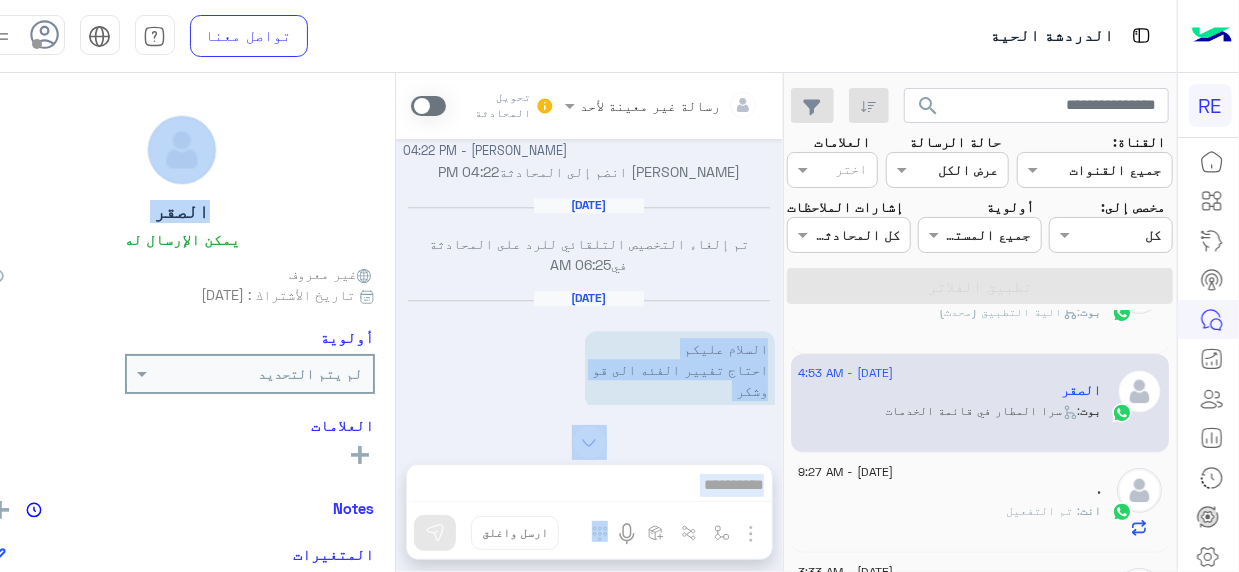 click on "رسالة غير معينة لأحد تحويل المحادثة     [DATE]  فضلا اختر نوع الشكوى  ماليه   تقنية   اخرى     12:05 AM   ماليه    12:05 AM  عزيزي العميل  [PERSON_NAME] بتواصلك معنا ، زودنا بجميع  التفاصيل مع ارفاق الصور الخاصة بالمشكلة  ليتم مباشرة المعالجة مع القسم المختص باسرع وقت اي خدمة اخرى ؟  الرجوع للقائمة الرئ   لا     12:05 AM  لقد شحنت محفظتي. 50 ريال ولم تضاف الي المحفظه. لماذا   12:06 AM  [PERSON_NAME] بتواصلك، نأمل منك توضيح استفسارك أكثر    12:06 AM    12:07 AM  تم إعادة توجيه المحادثة. للعودة إلي الرد الالي، أنقر الزر الموجود بالأسفل  عودة الى البوت     12:07 AM   تم تعيين المحادثة إلى [PERSON_NAME]   12:07 AM       12:07 AM       12:38 AM" 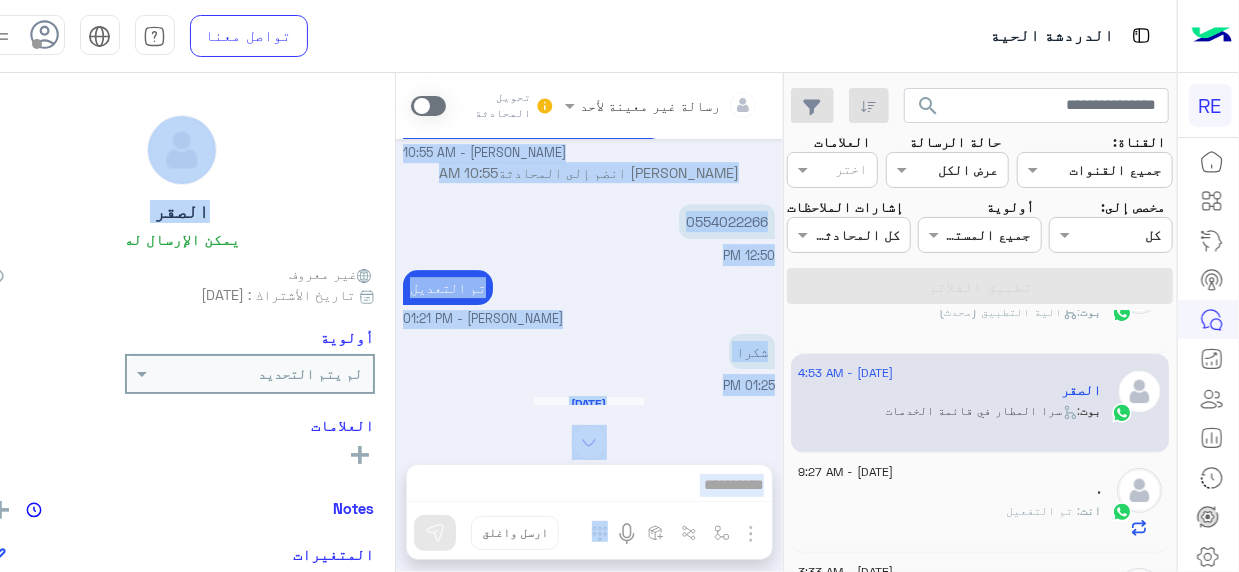scroll, scrollTop: 2916, scrollLeft: 0, axis: vertical 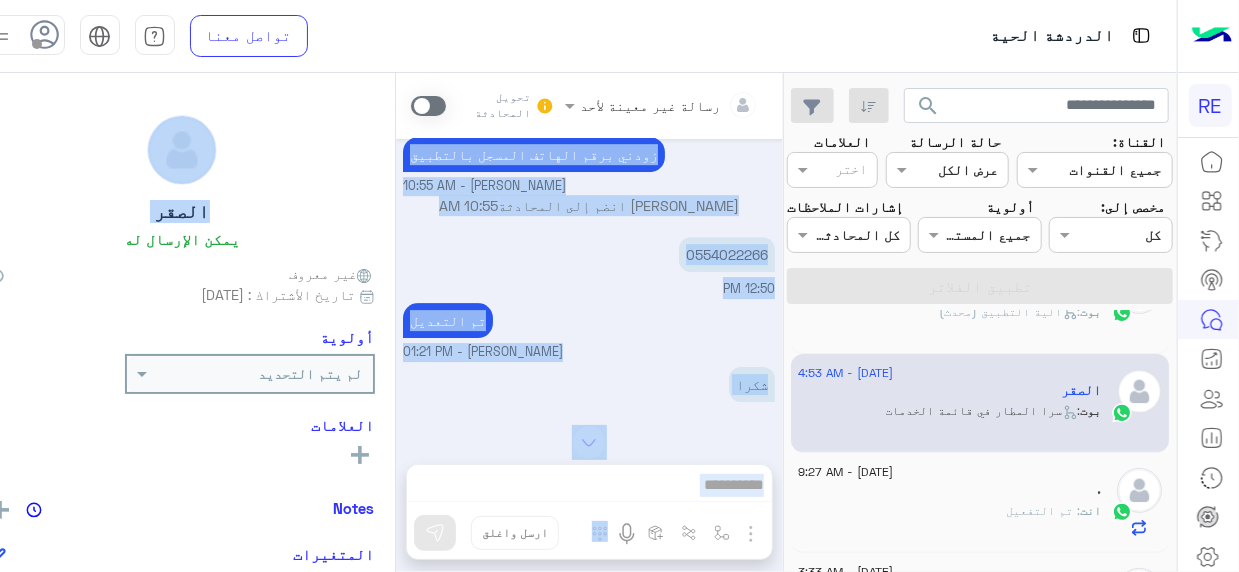 click on "تم التعديل  [PERSON_NAME] -  01:21 PM" at bounding box center (589, 330) 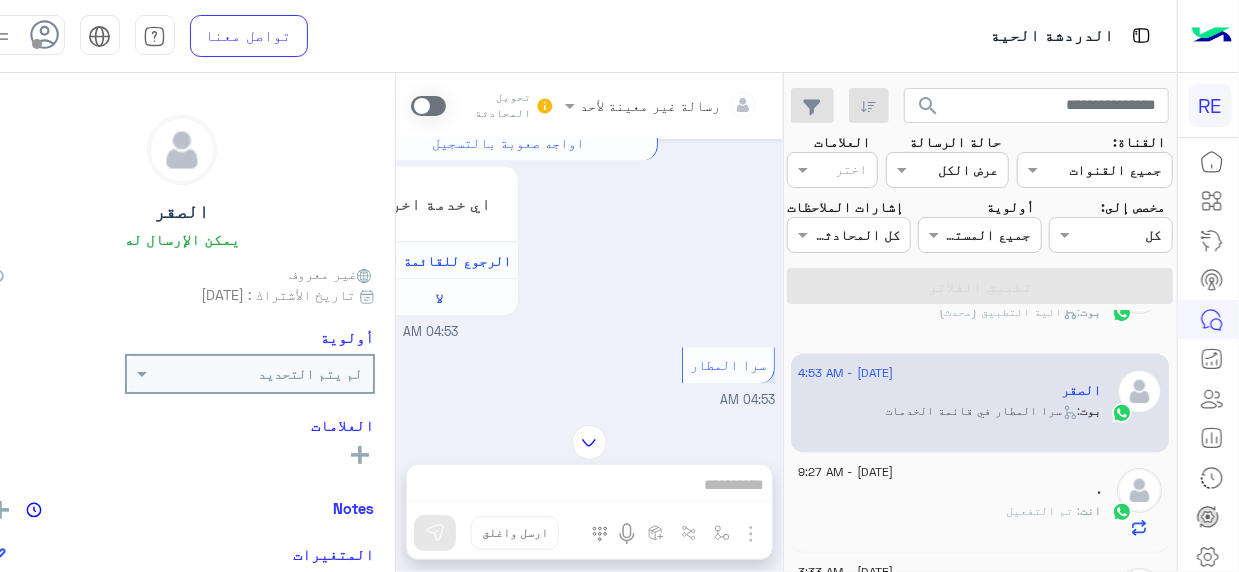 scroll, scrollTop: 6349, scrollLeft: 0, axis: vertical 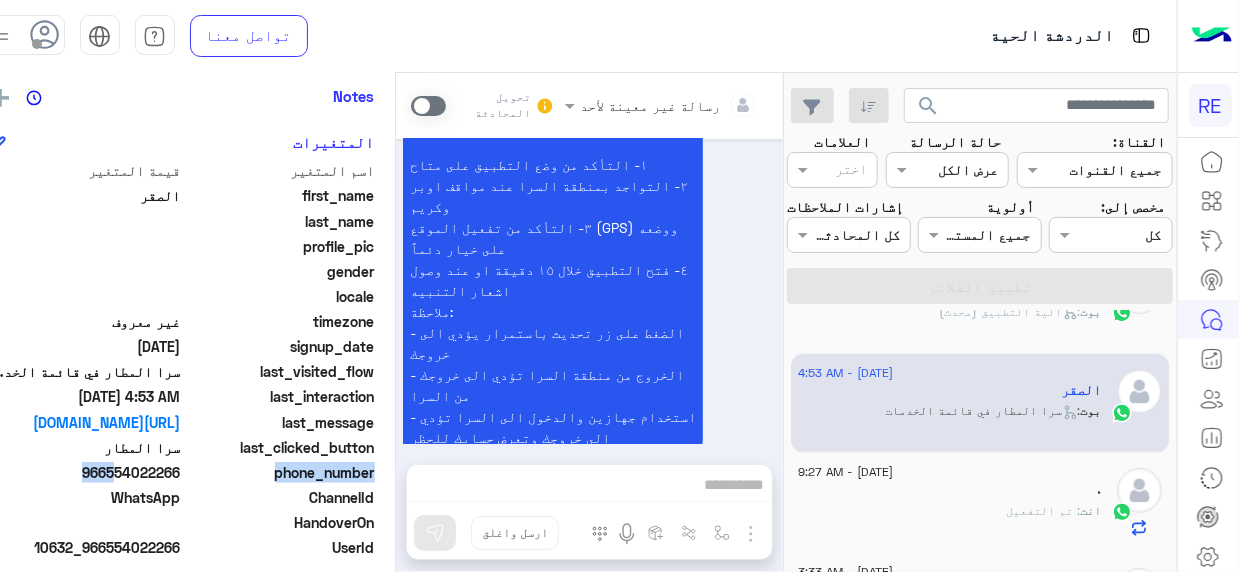 drag, startPoint x: 141, startPoint y: 471, endPoint x: 216, endPoint y: 476, distance: 75.16648 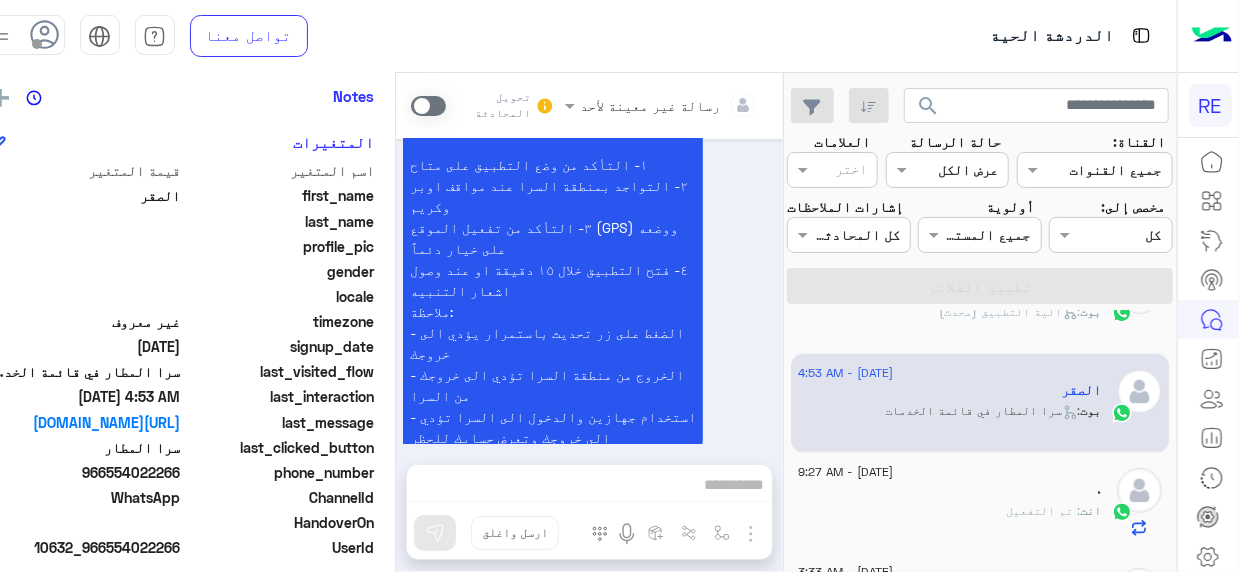 click on "966554022266" 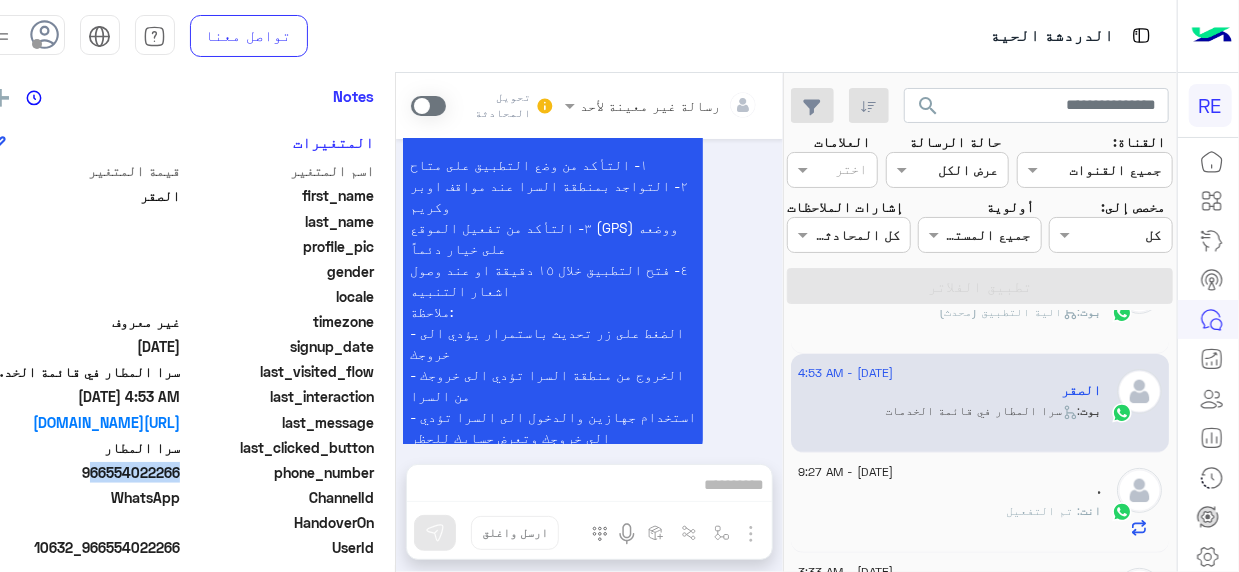 drag, startPoint x: 145, startPoint y: 467, endPoint x: 159, endPoint y: 473, distance: 15.231546 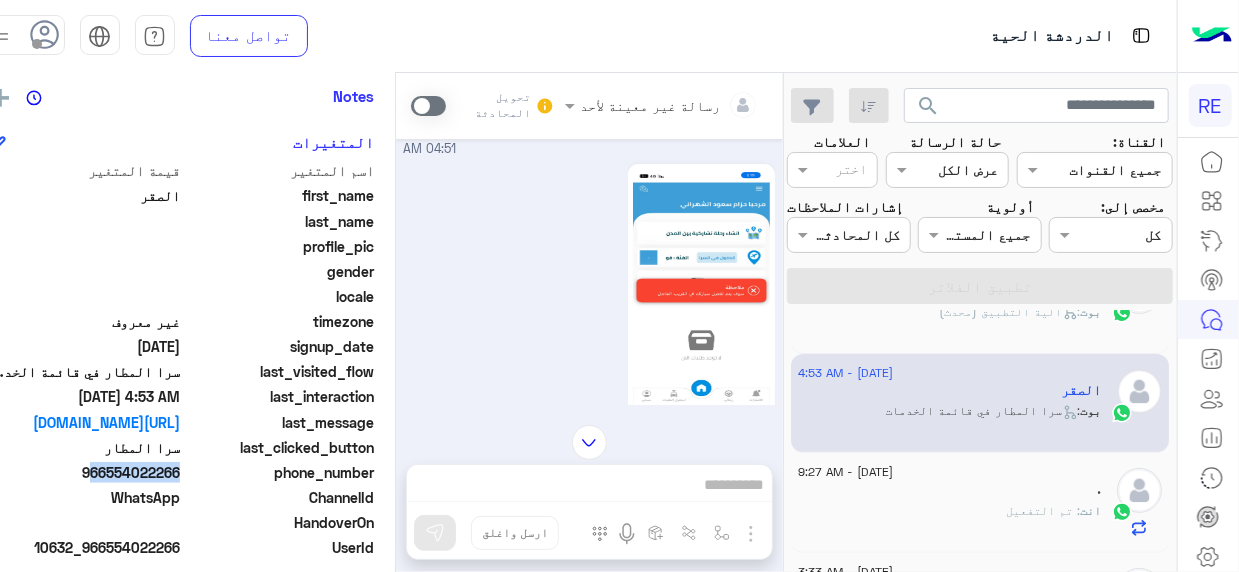 scroll, scrollTop: 3421, scrollLeft: 0, axis: vertical 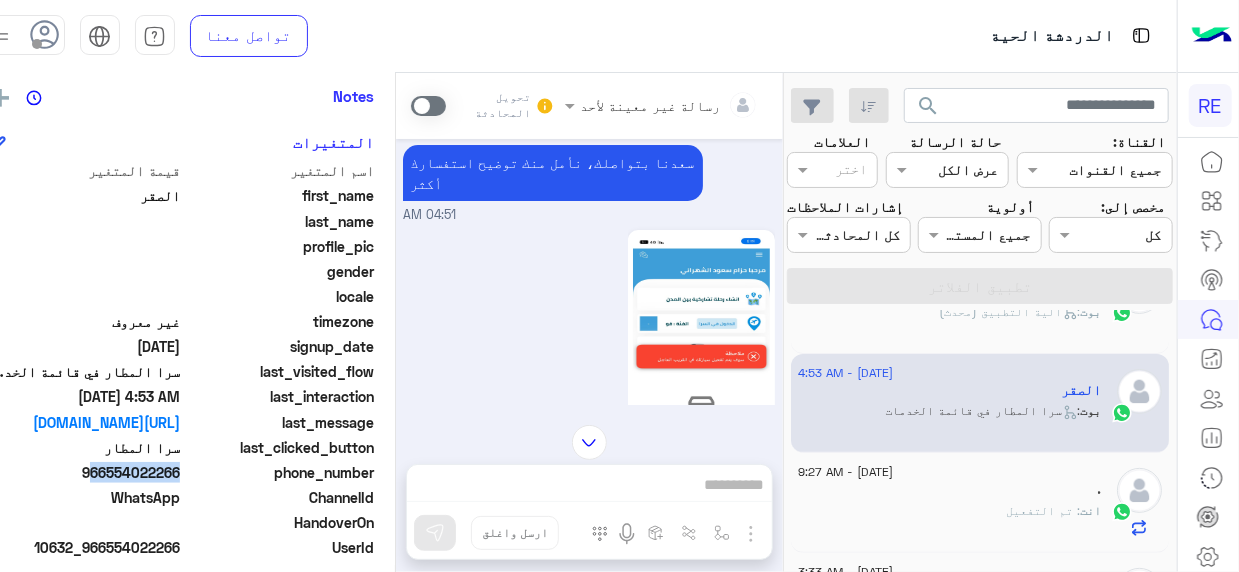click at bounding box center (589, 442) 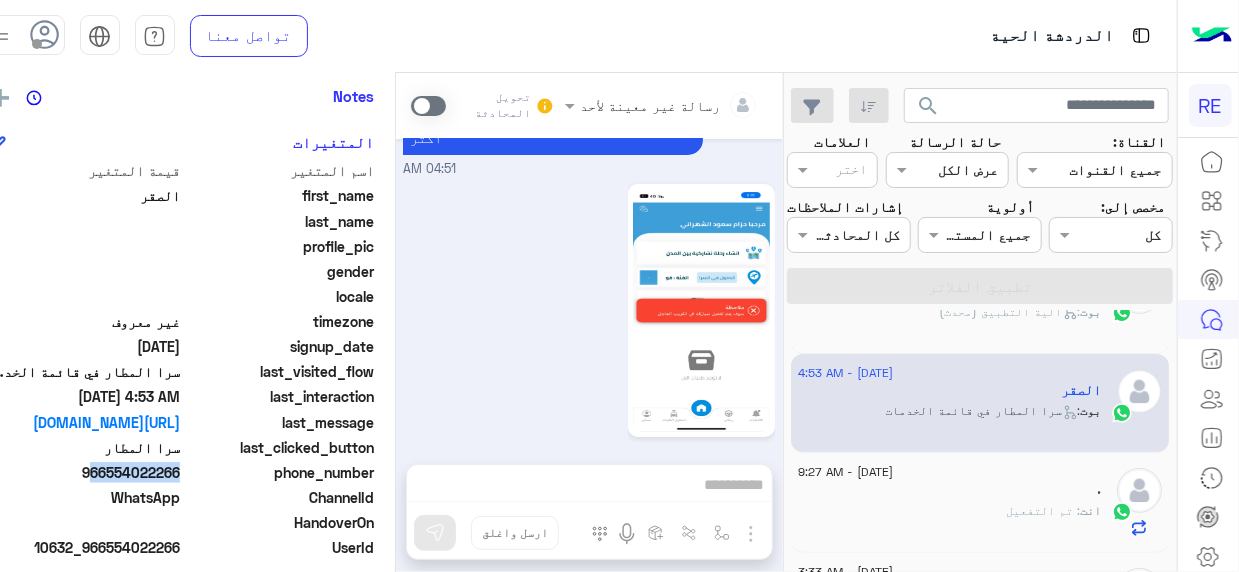 scroll, scrollTop: 6349, scrollLeft: 0, axis: vertical 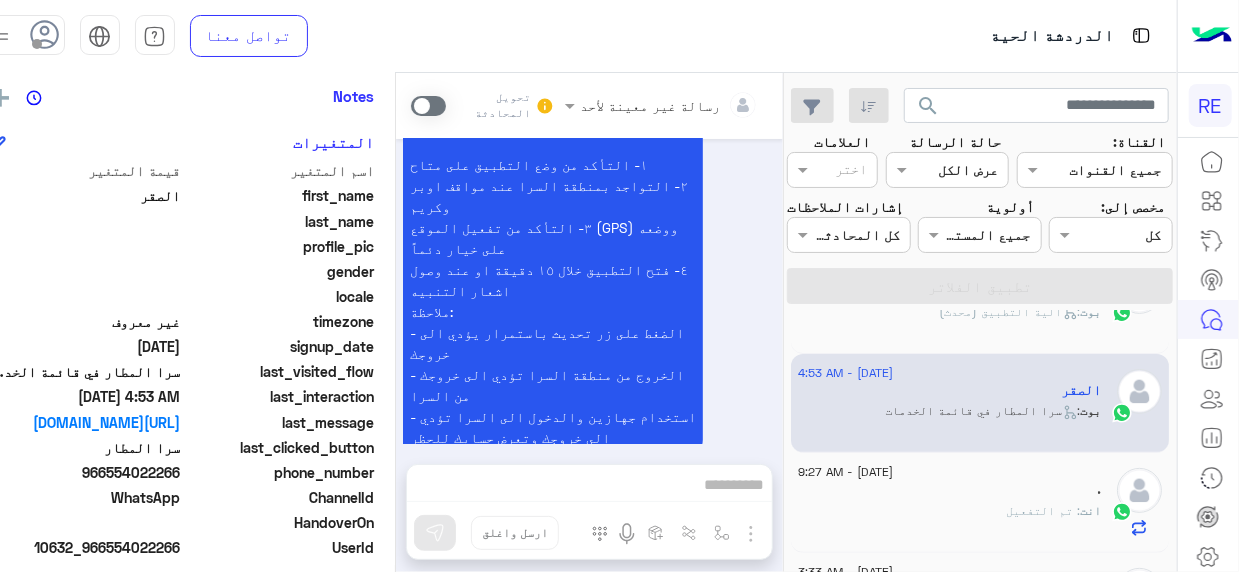 click on "رسالة غير معينة لأحد تحويل المحادثة     [DATE]  فضلا اختر نوع الشكوى  ماليه   تقنية   اخرى     12:05 AM   ماليه    12:05 AM  عزيزي العميل  [PERSON_NAME] بتواصلك معنا ، زودنا بجميع  التفاصيل مع ارفاق الصور الخاصة بالمشكلة  ليتم مباشرة المعالجة مع القسم المختص باسرع وقت اي خدمة اخرى ؟  الرجوع للقائمة الرئ   لا     12:05 AM  لقد شحنت محفظتي. 50 ريال ولم تضاف الي المحفظه. لماذا   12:06 AM  [PERSON_NAME] بتواصلك، نأمل منك توضيح استفسارك أكثر    12:06 AM    12:07 AM  تم إعادة توجيه المحادثة. للعودة إلي الرد الالي، أنقر الزر الموجود بالأسفل  عودة الى البوت     12:07 AM   الصقر  طلب التحدث إلى مسؤول بشري   12:07 AM       12:07 AM       12:38 AM      ؟" at bounding box center [589, 326] 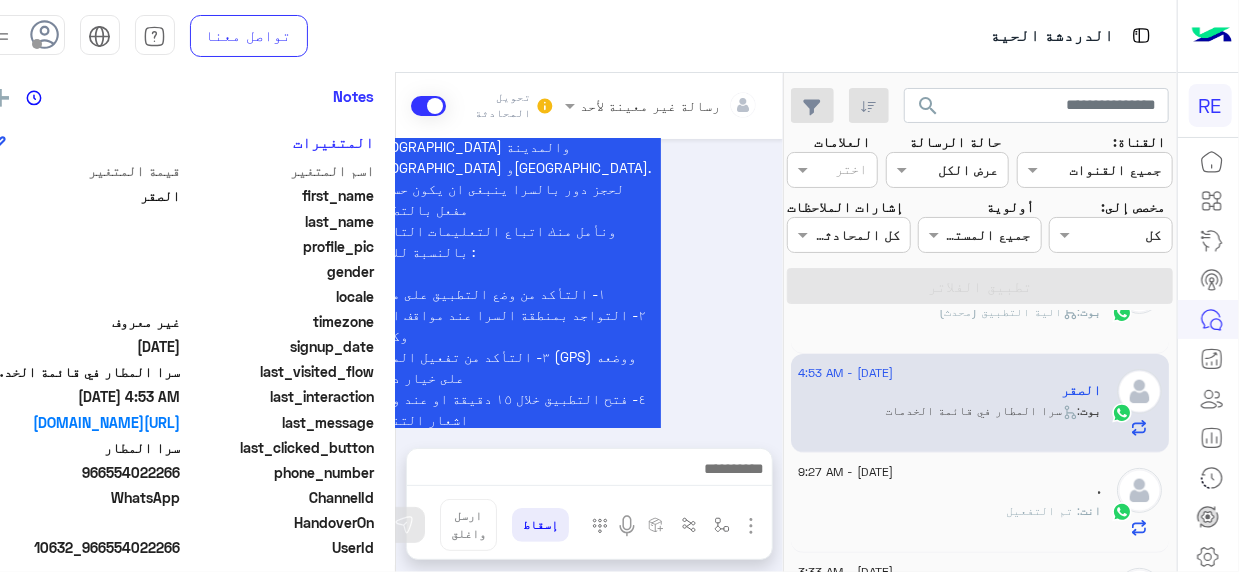 scroll, scrollTop: 6530, scrollLeft: 0, axis: vertical 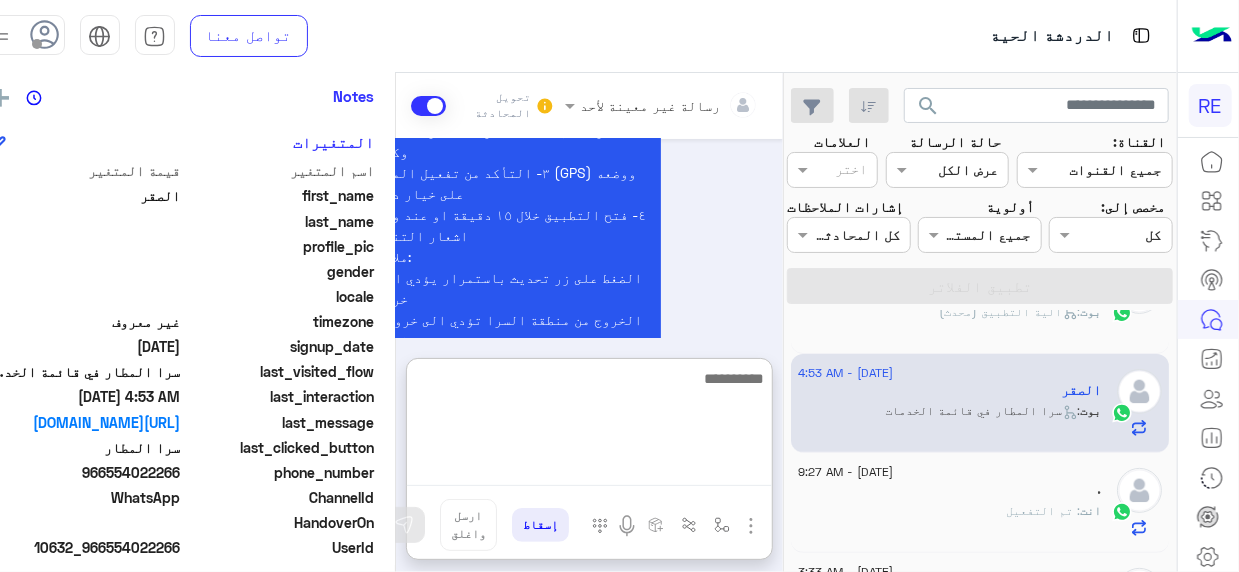 click at bounding box center [589, 426] 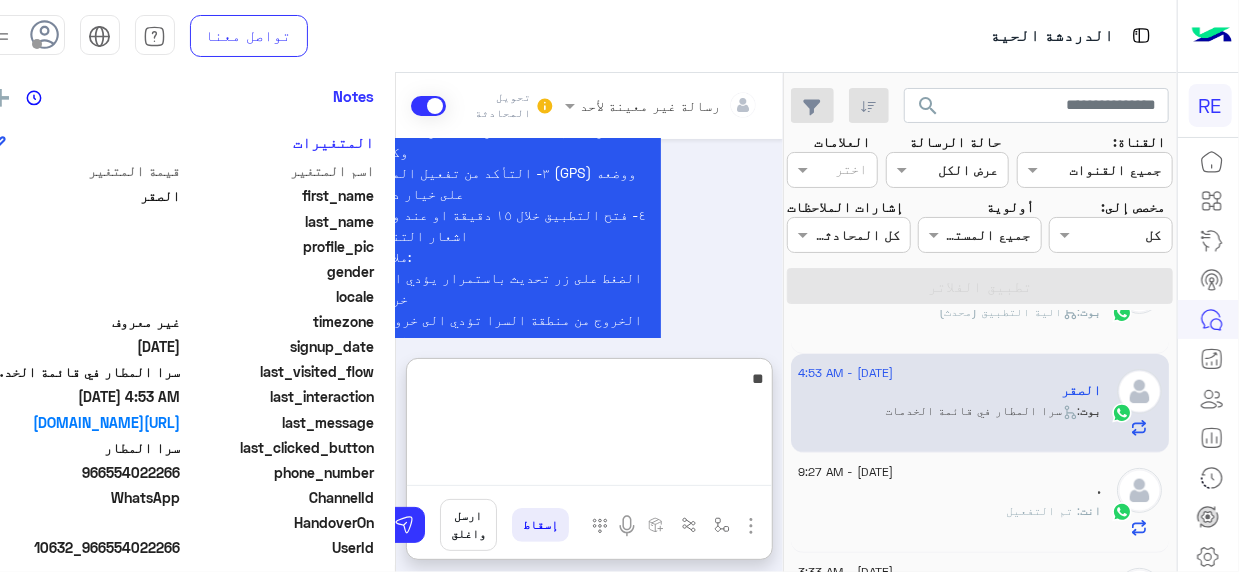 type on "*" 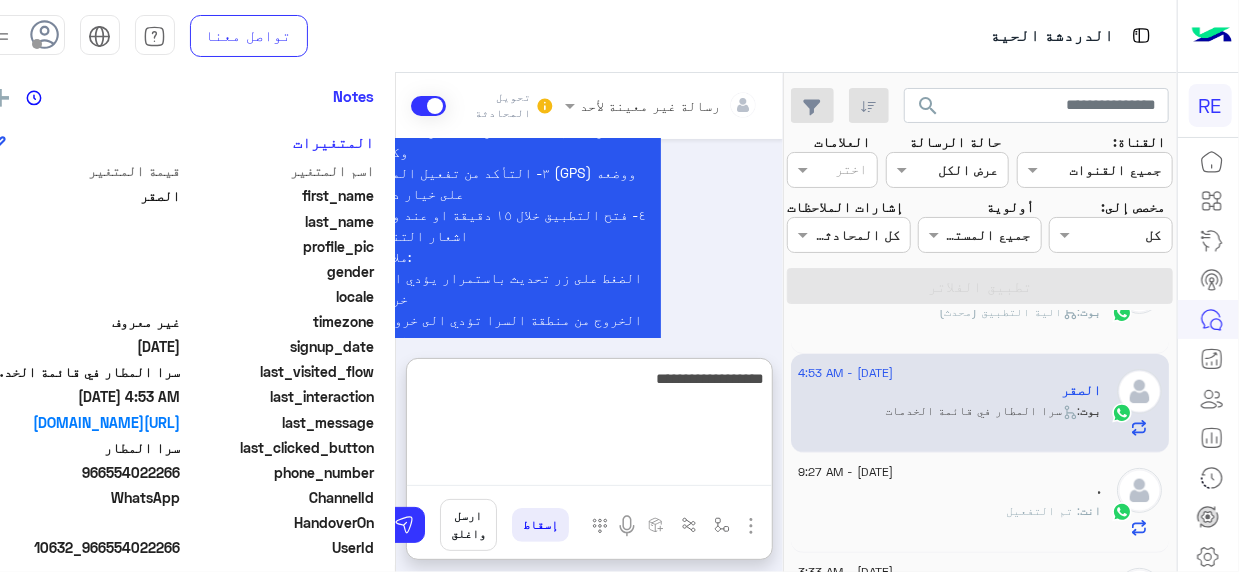 type on "**********" 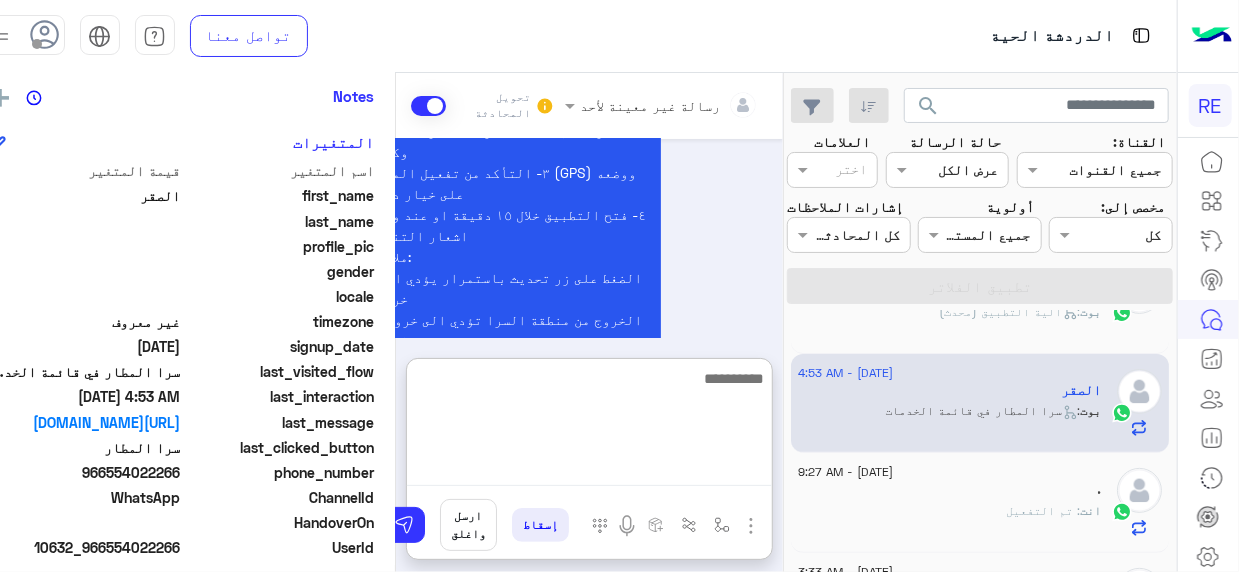 scroll, scrollTop: 6685, scrollLeft: 0, axis: vertical 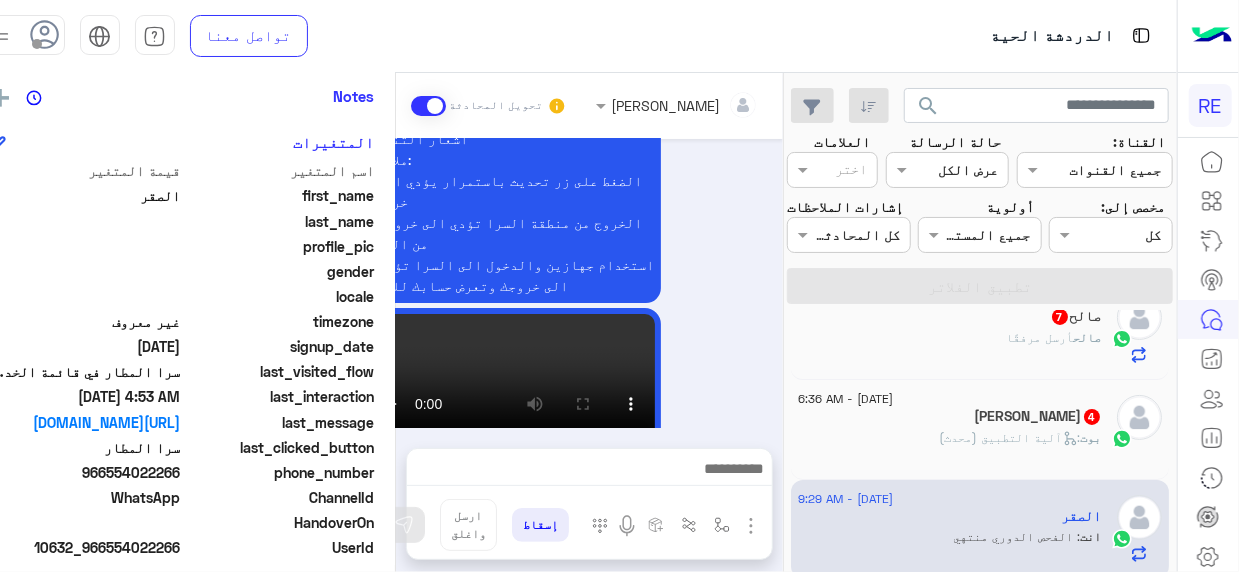 click on ":   آلية التطبيق (محدث)" 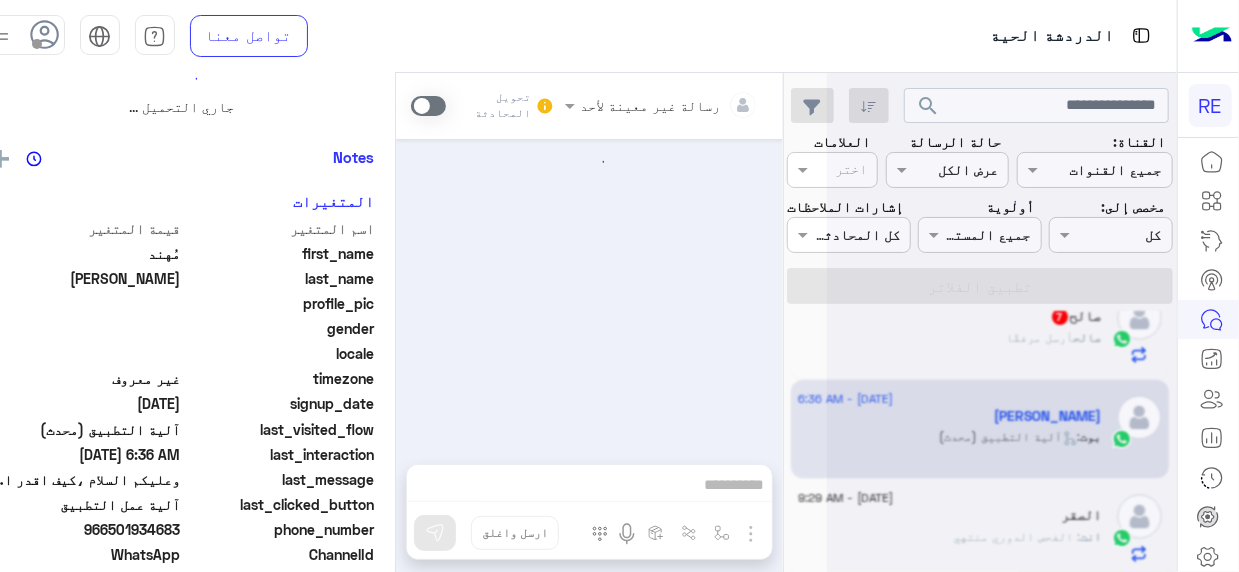 scroll, scrollTop: 0, scrollLeft: 0, axis: both 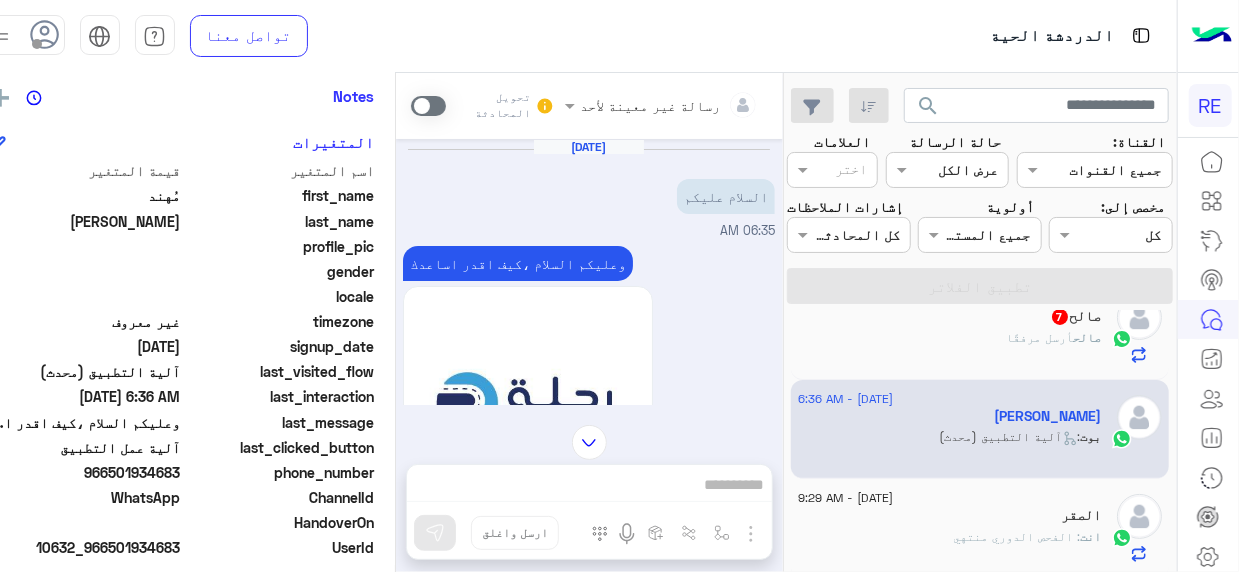 click on "صالح   7" 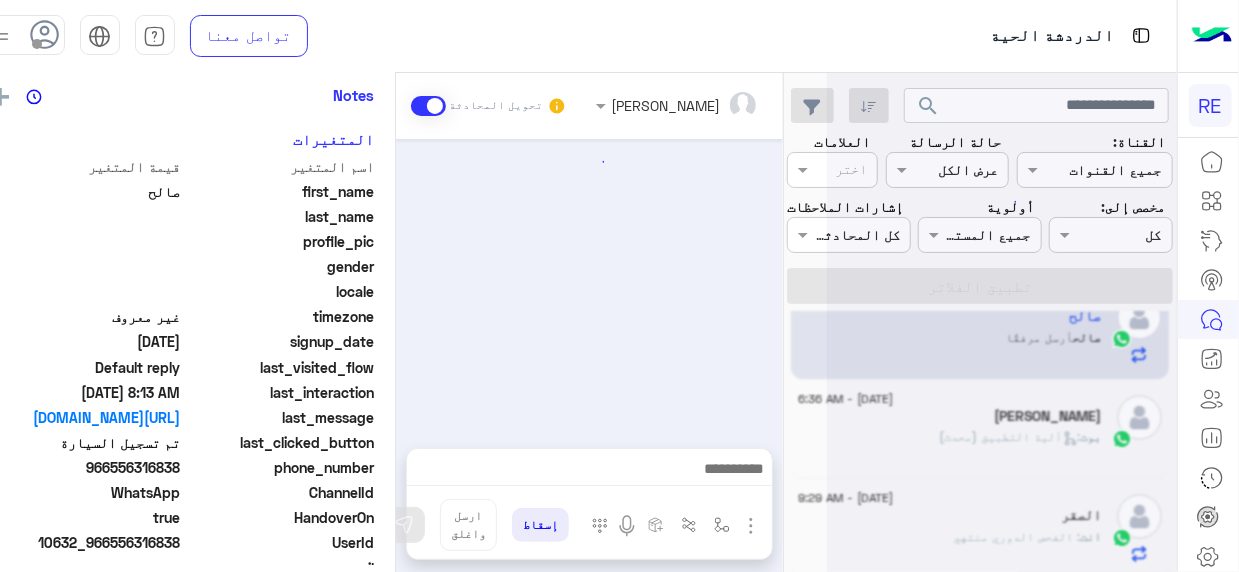 scroll, scrollTop: 412, scrollLeft: 0, axis: vertical 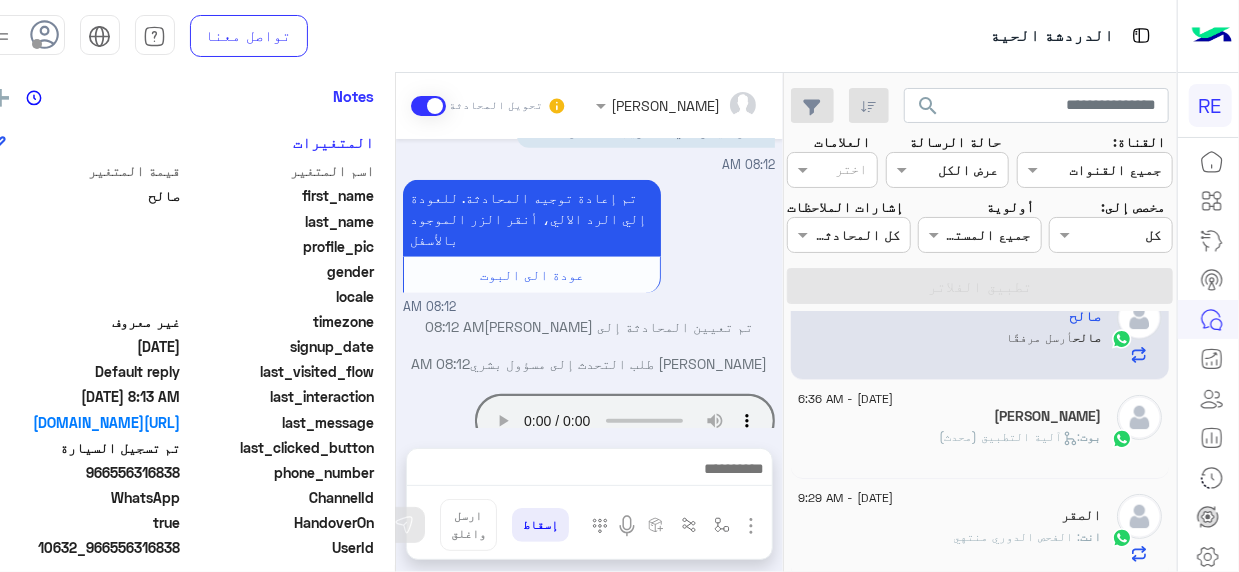 click on "Your browser does not support the audio tag.
08:12 AM" at bounding box center [589, 432] 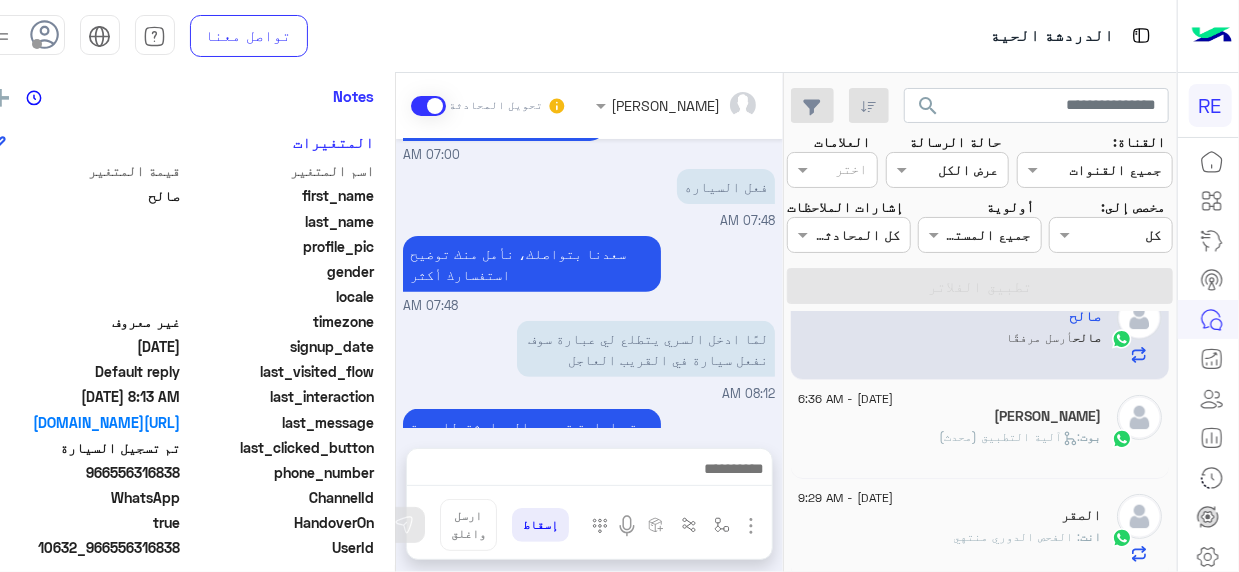 scroll, scrollTop: 525, scrollLeft: 0, axis: vertical 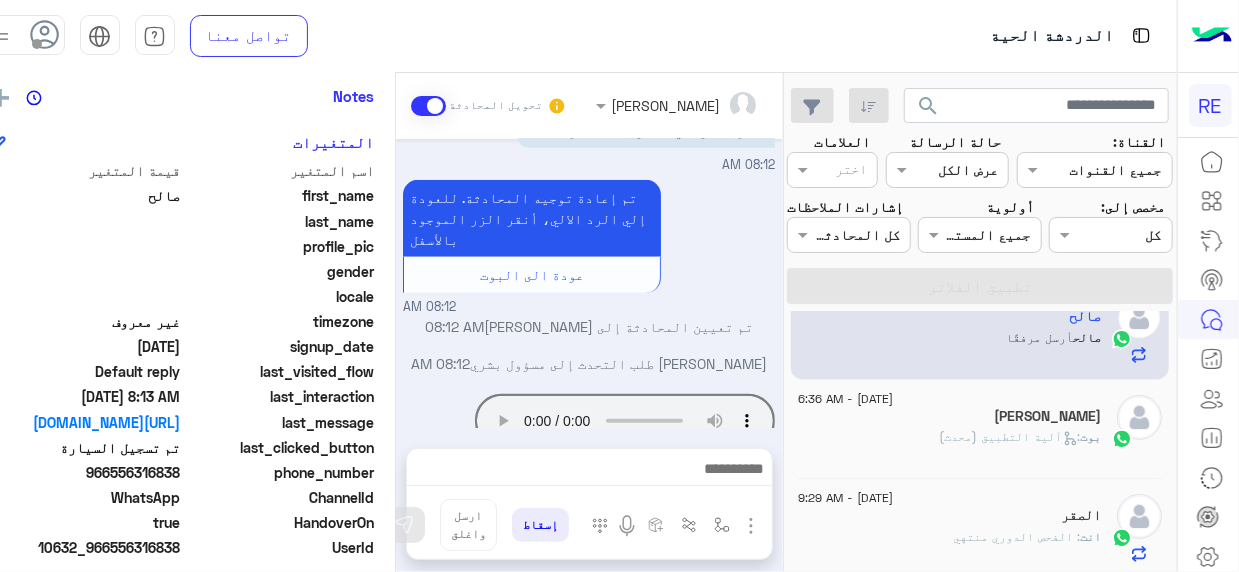 click on "966556316838" 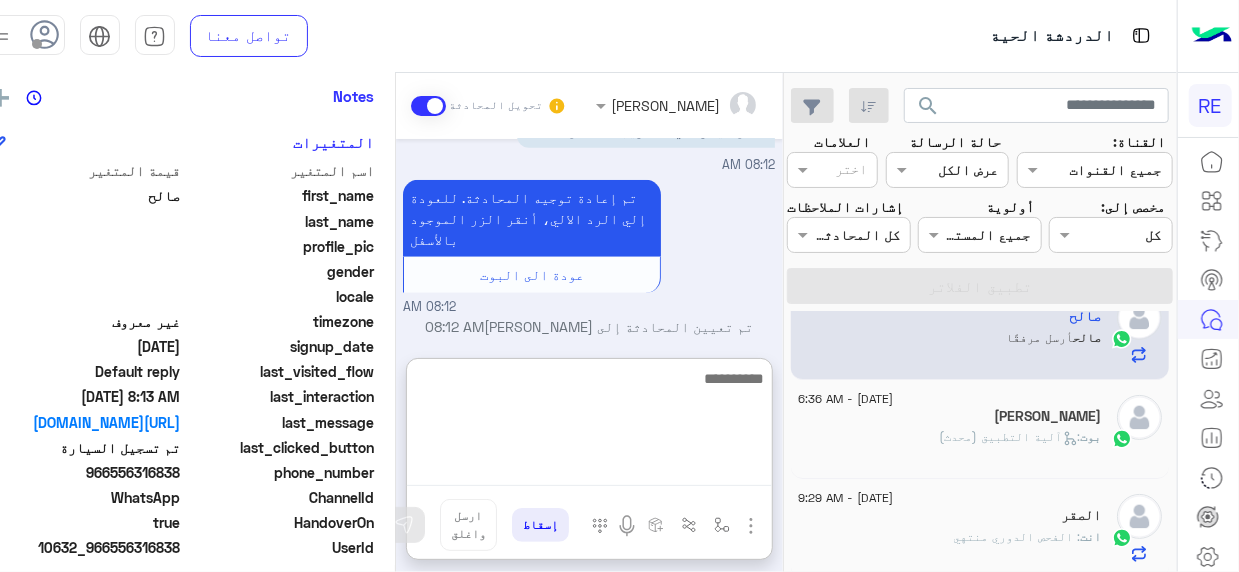 scroll, scrollTop: 564, scrollLeft: 0, axis: vertical 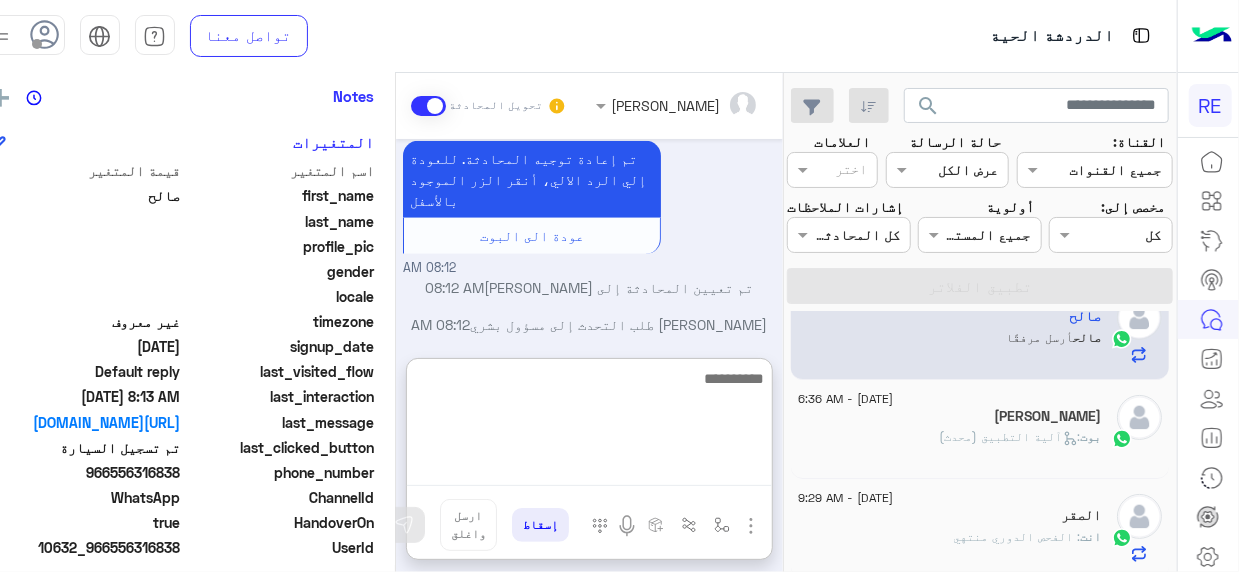 click at bounding box center (589, 426) 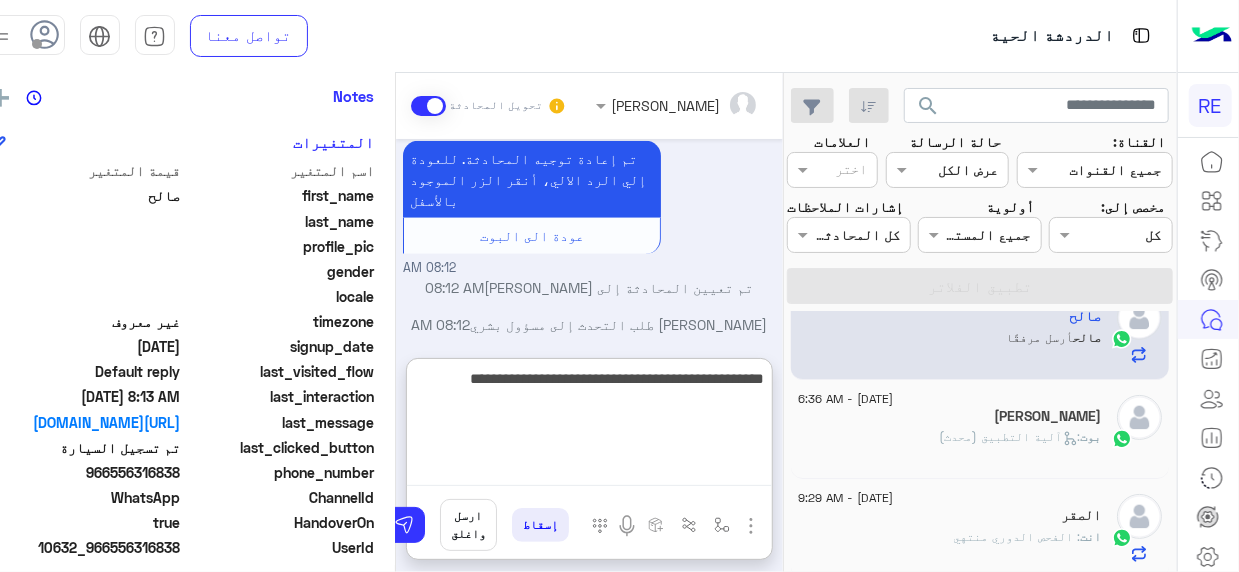 type on "**********" 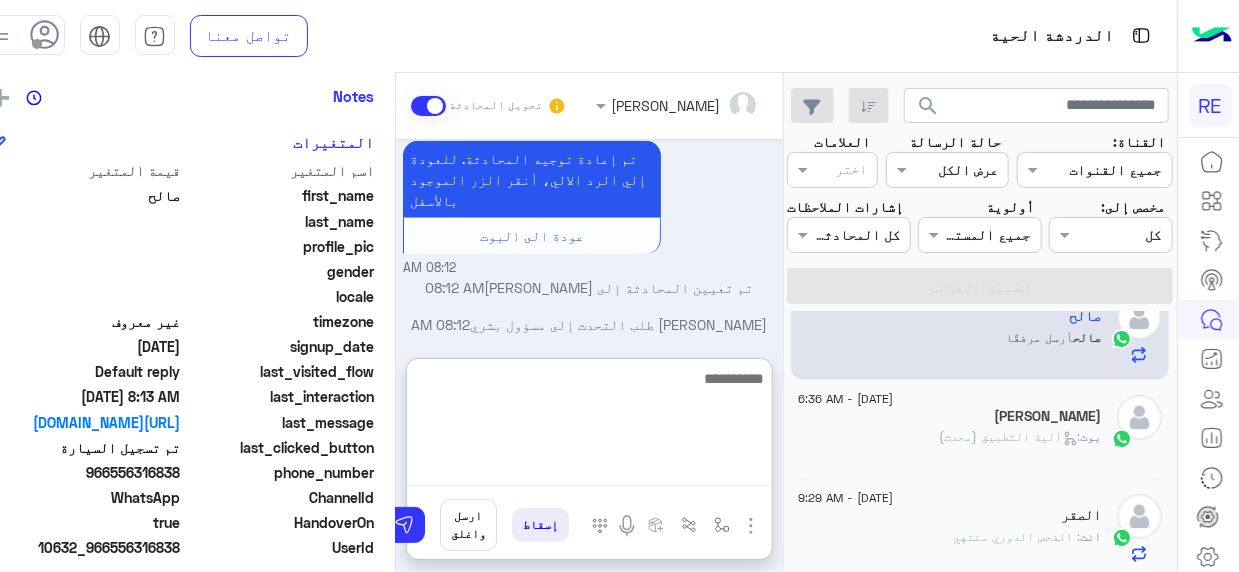 scroll, scrollTop: 700, scrollLeft: 0, axis: vertical 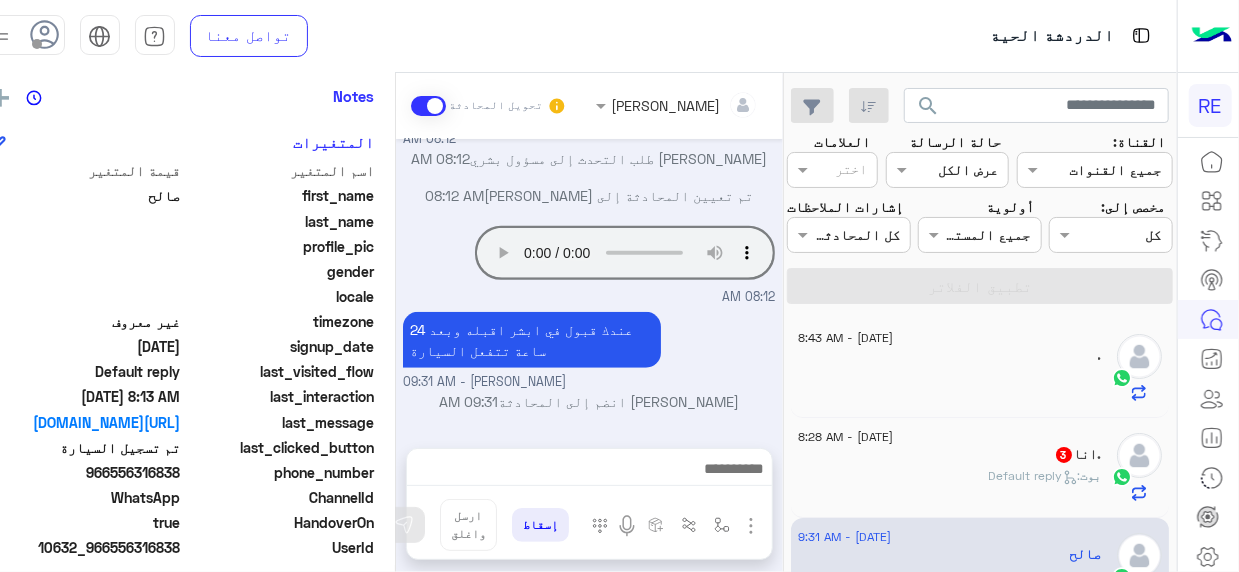 click on "[PERSON_NAME] :   Default reply" 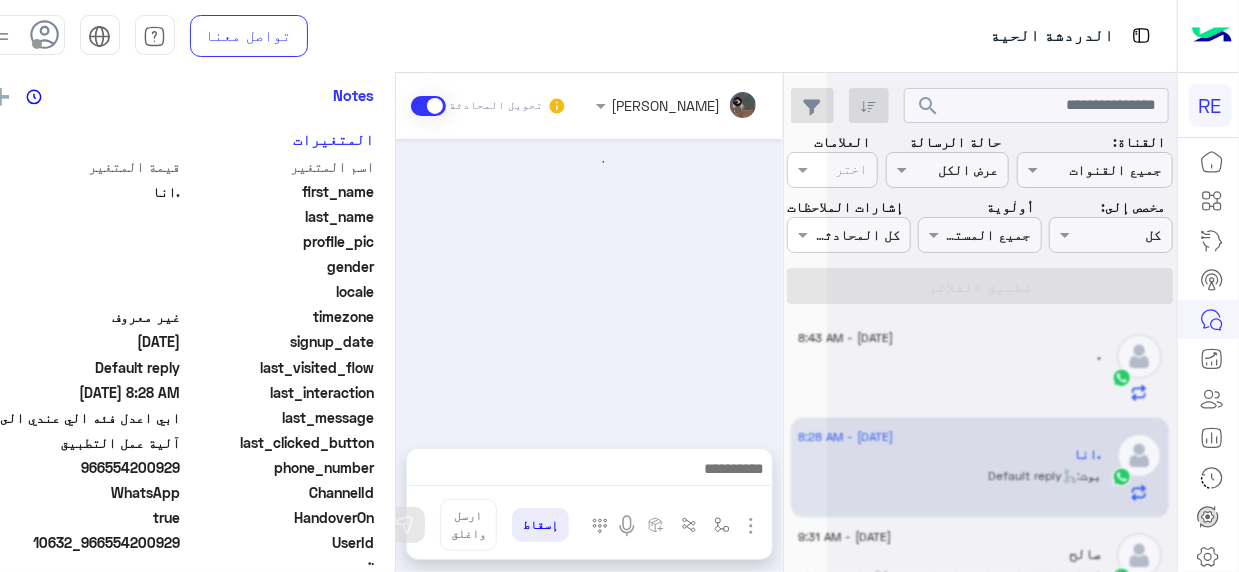 scroll, scrollTop: 412, scrollLeft: 0, axis: vertical 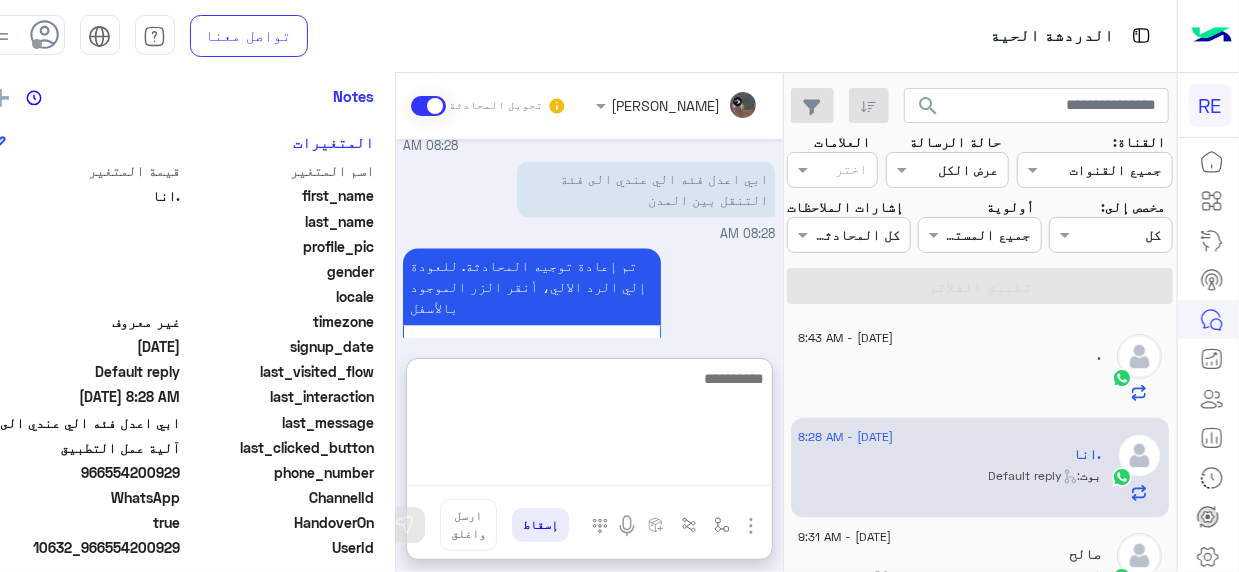 click at bounding box center [589, 426] 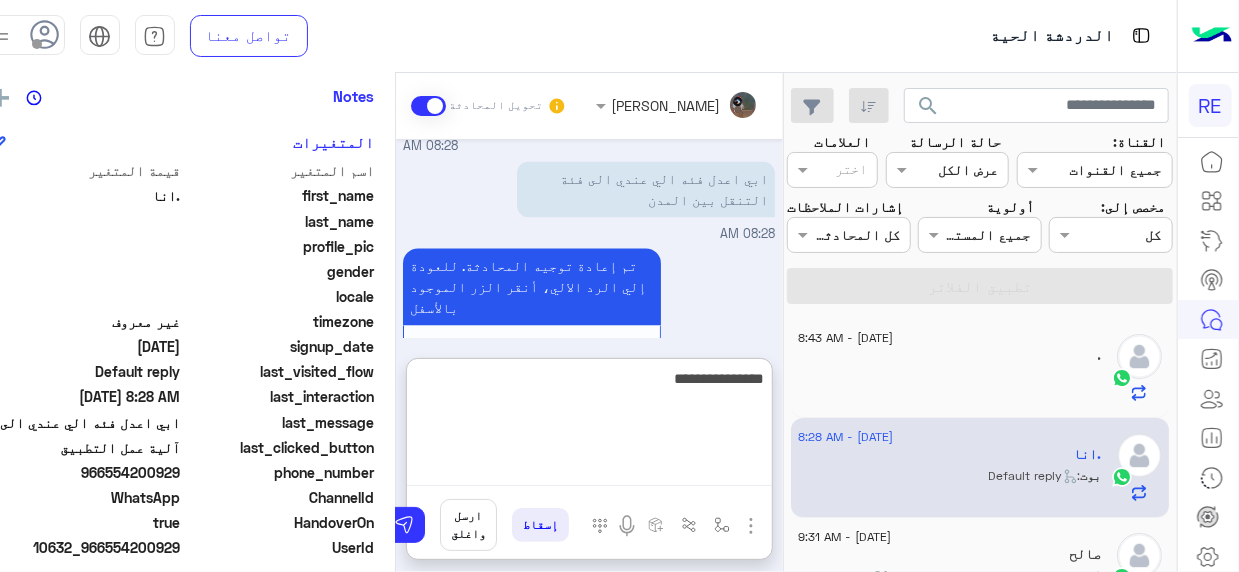 type on "**********" 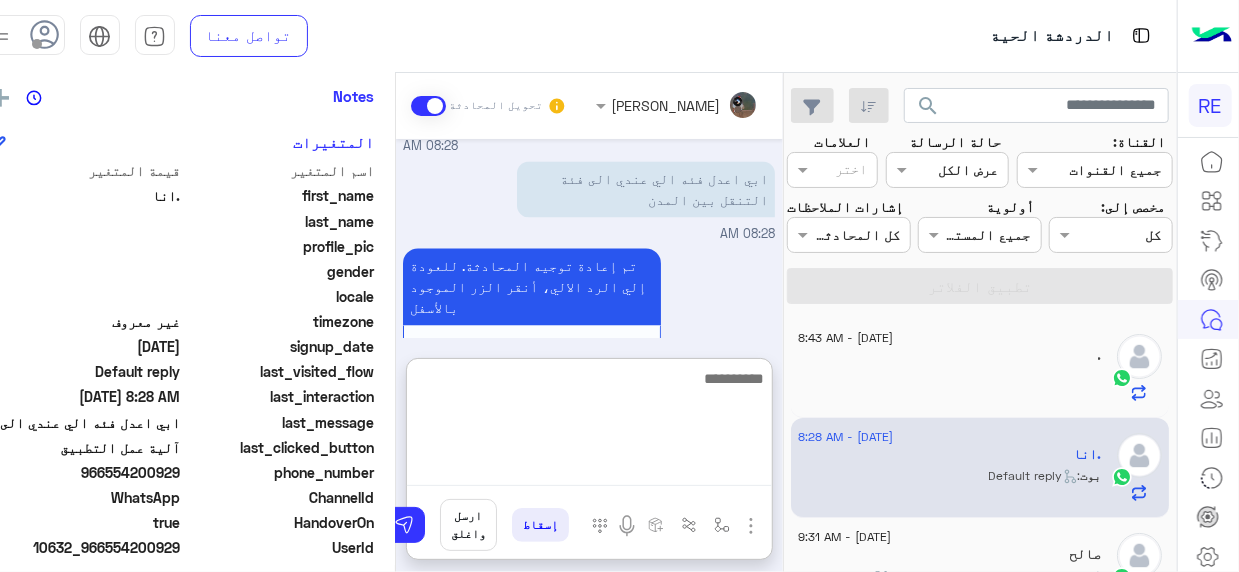 scroll, scrollTop: 2017, scrollLeft: 0, axis: vertical 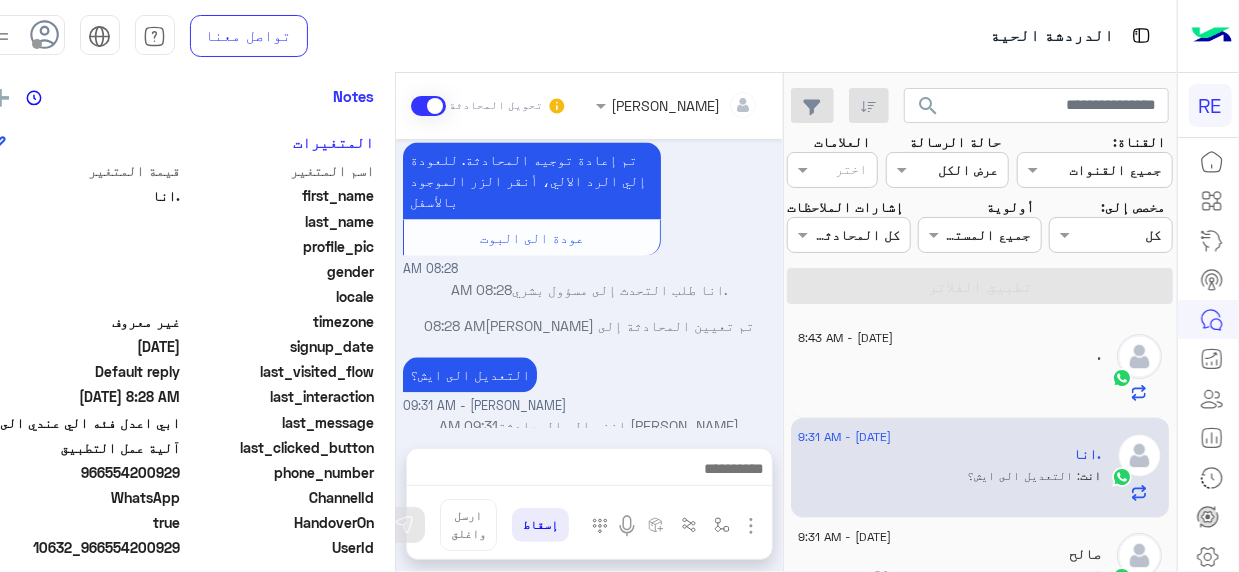 click on "." 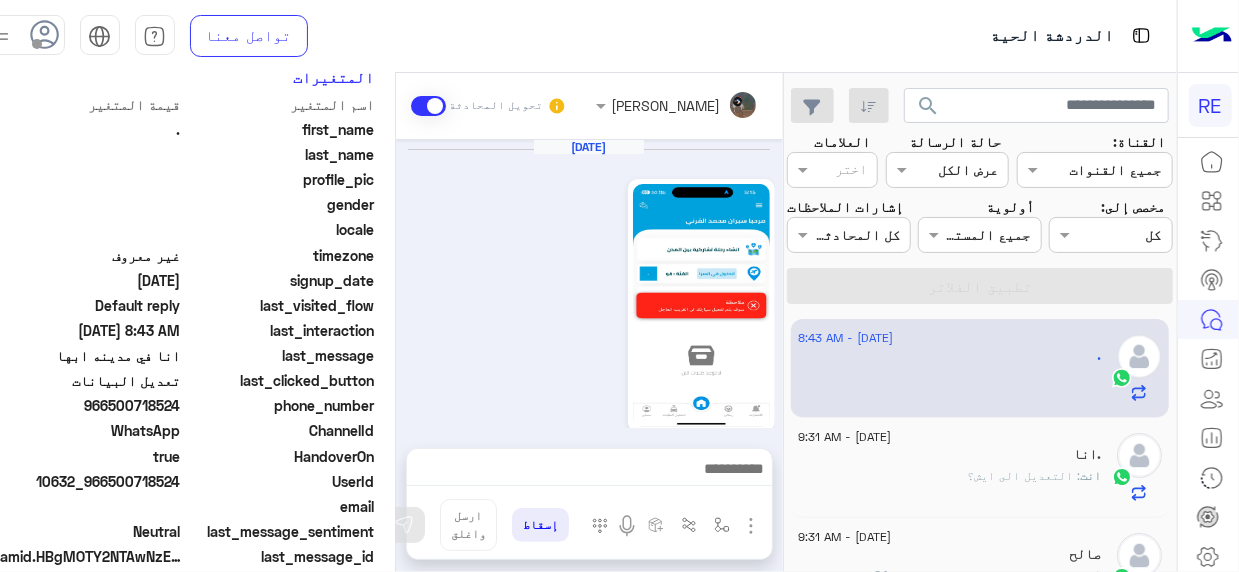 scroll, scrollTop: 412, scrollLeft: 0, axis: vertical 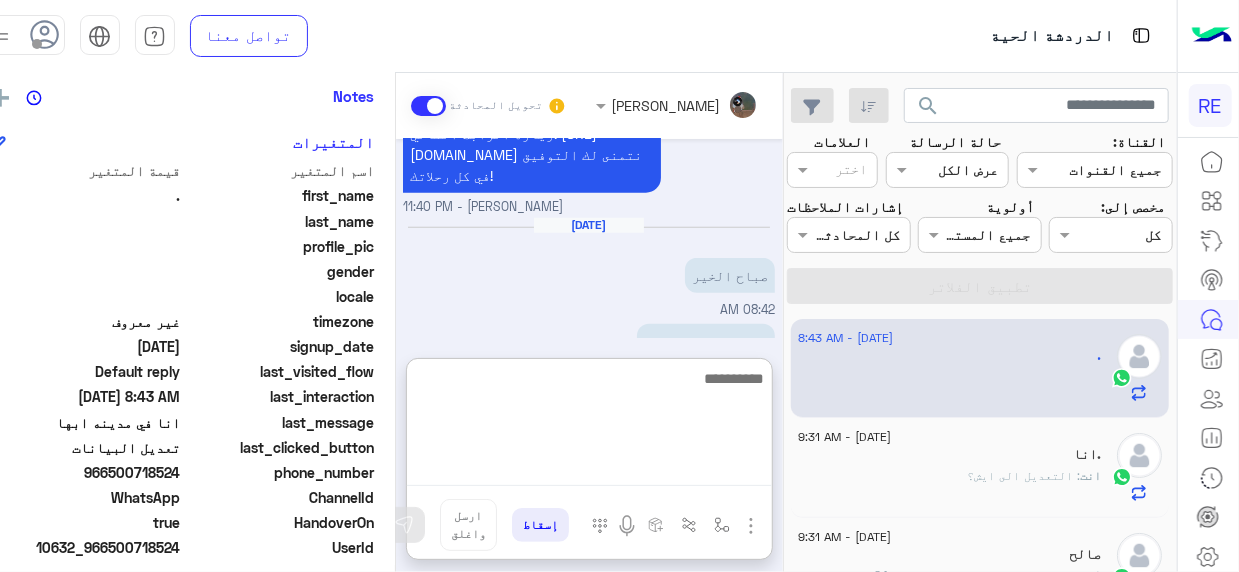 click at bounding box center (589, 426) 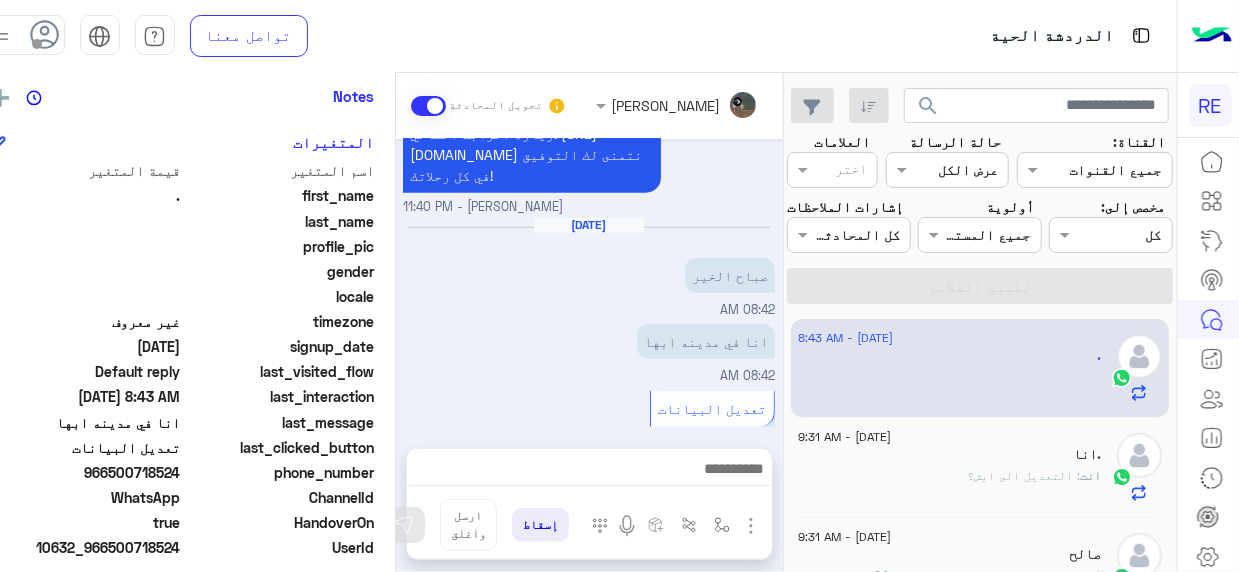 click on "[DATE]  صباح الخير   08:42 AM" at bounding box center (589, 268) 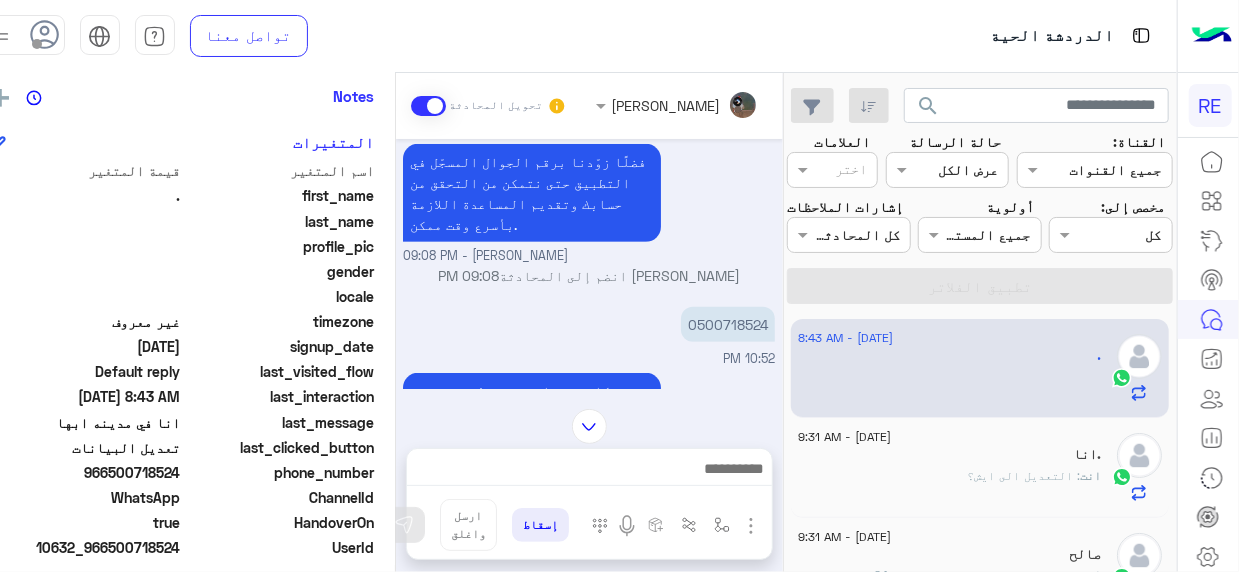 scroll, scrollTop: 412, scrollLeft: 0, axis: vertical 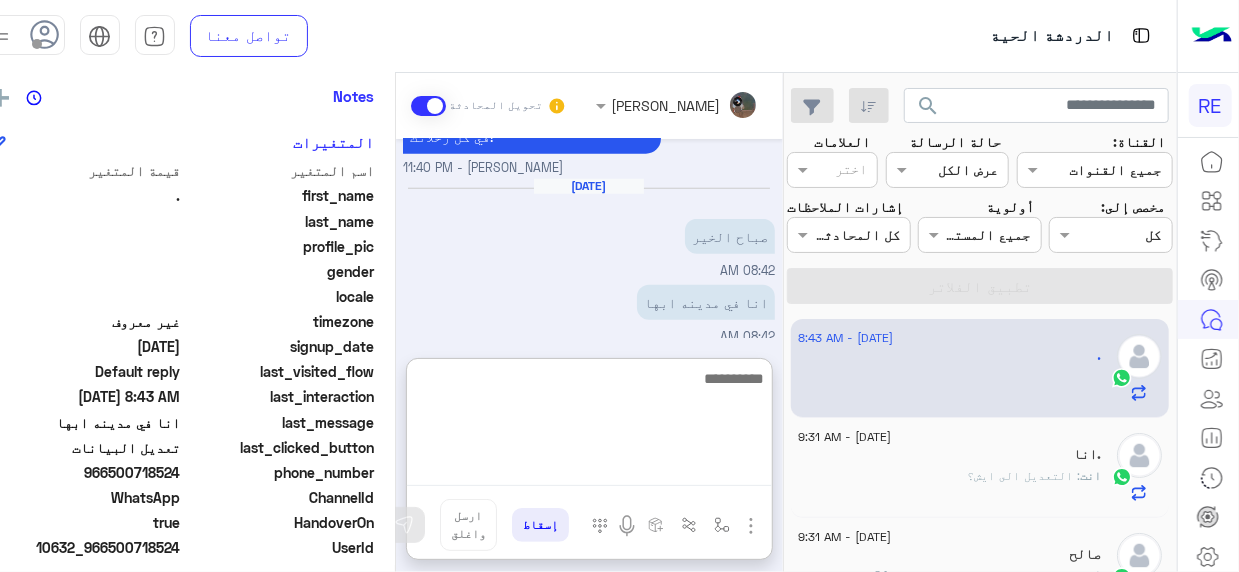 click at bounding box center [589, 426] 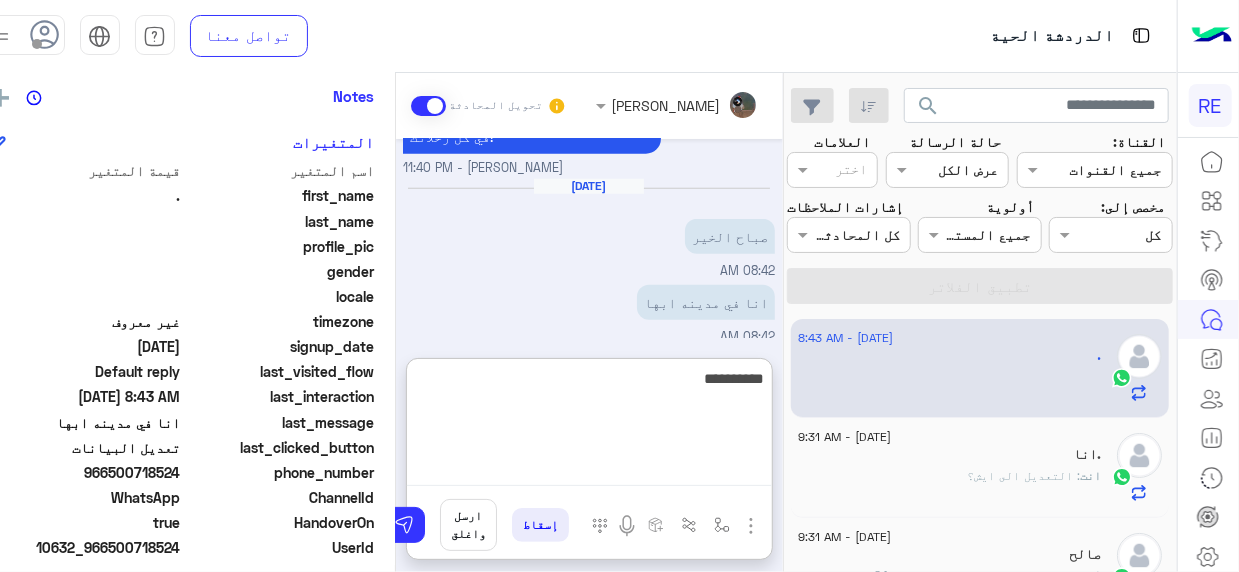 type on "**********" 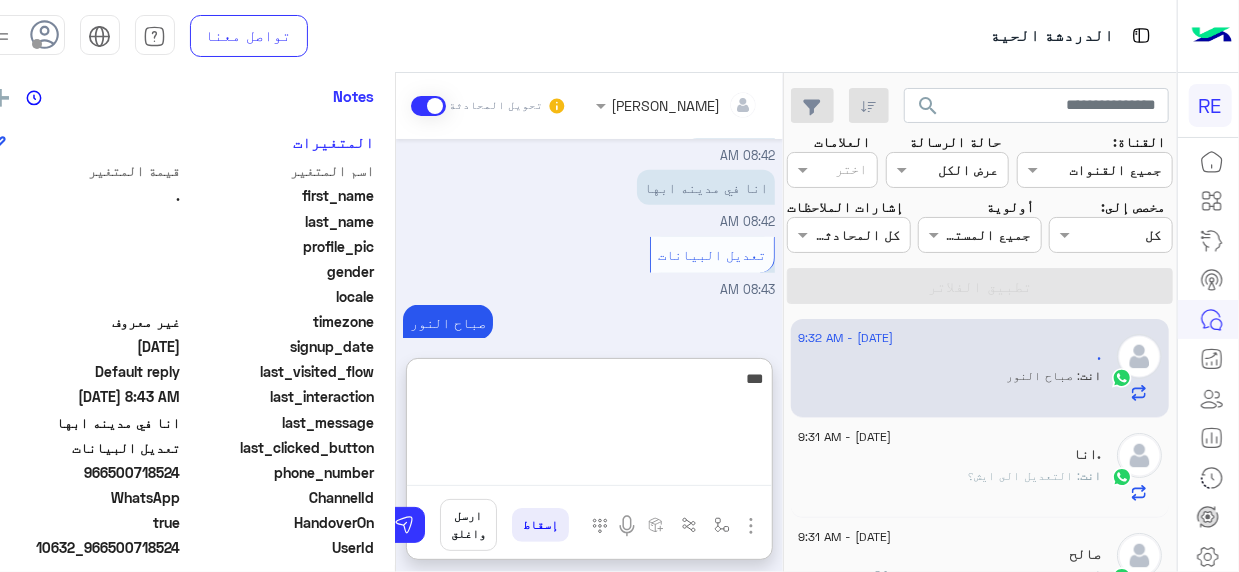 scroll, scrollTop: 1015, scrollLeft: 0, axis: vertical 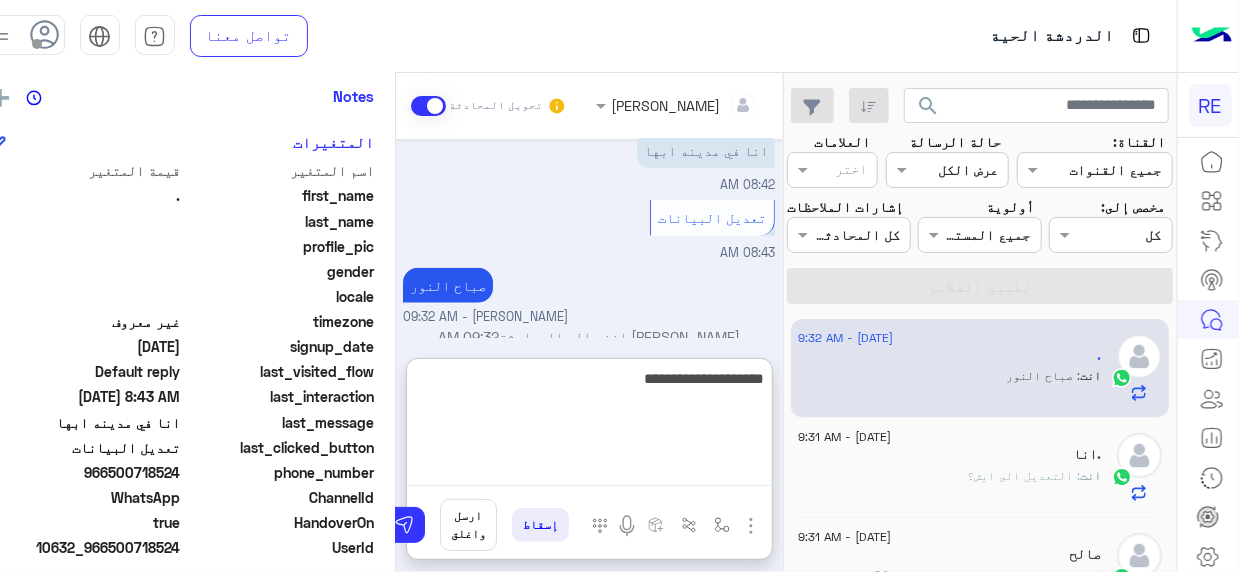 type on "**********" 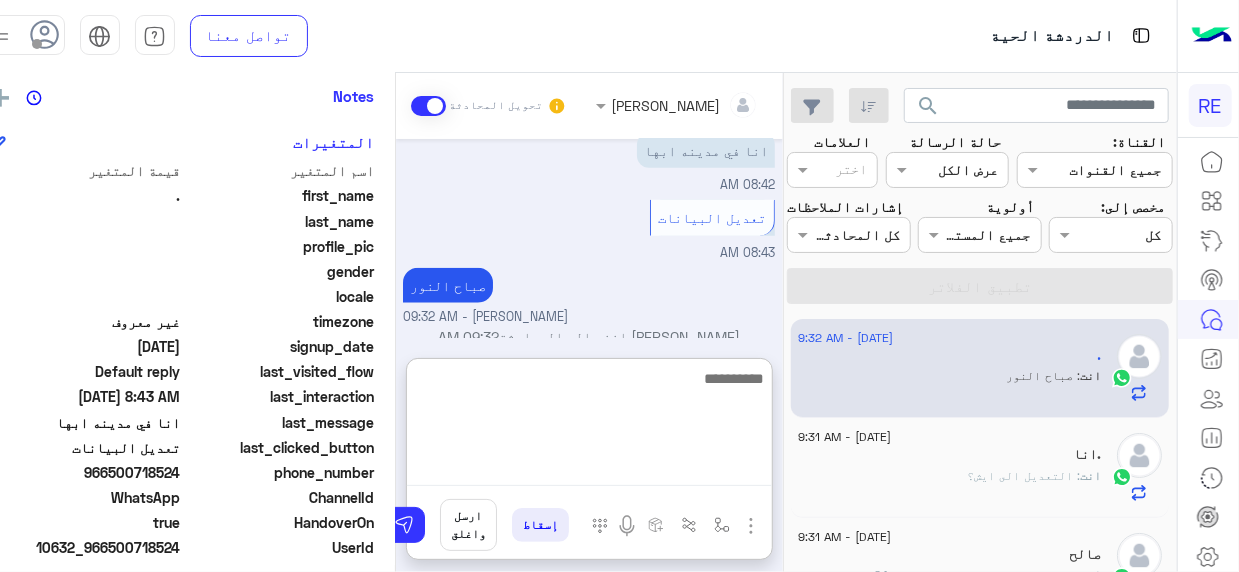 scroll, scrollTop: 1078, scrollLeft: 0, axis: vertical 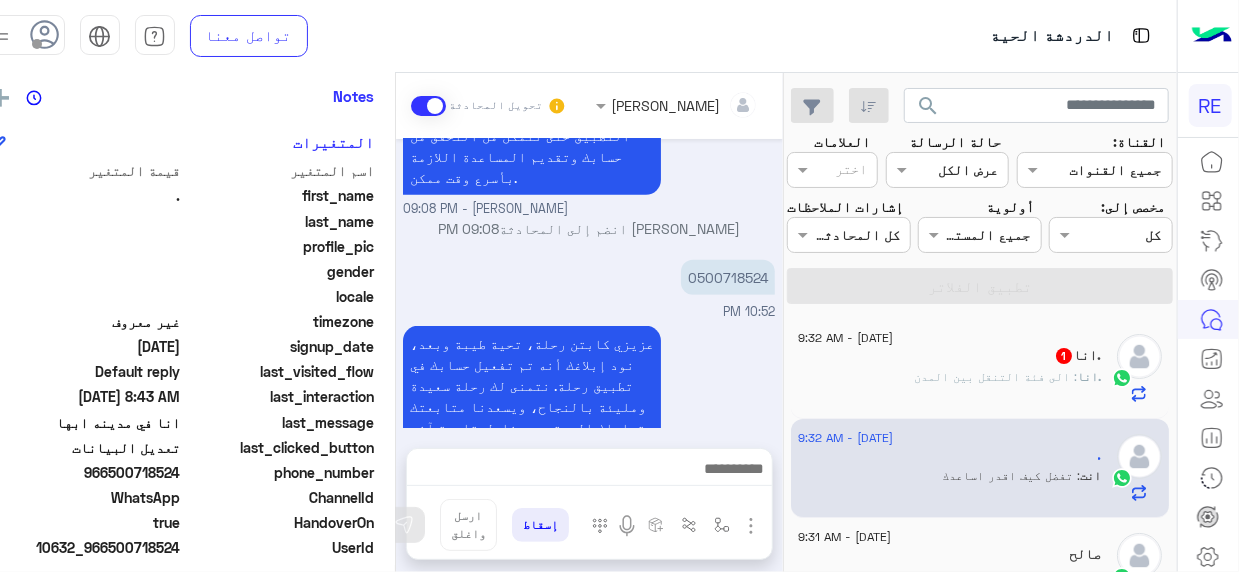 click on ".انا   1" 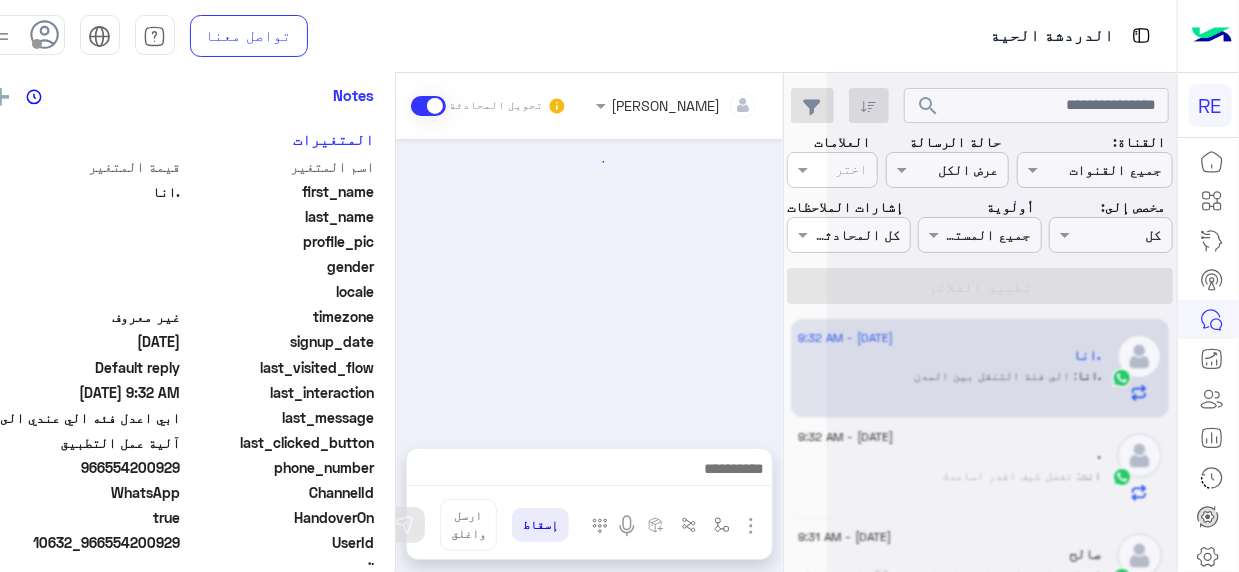 scroll, scrollTop: 412, scrollLeft: 0, axis: vertical 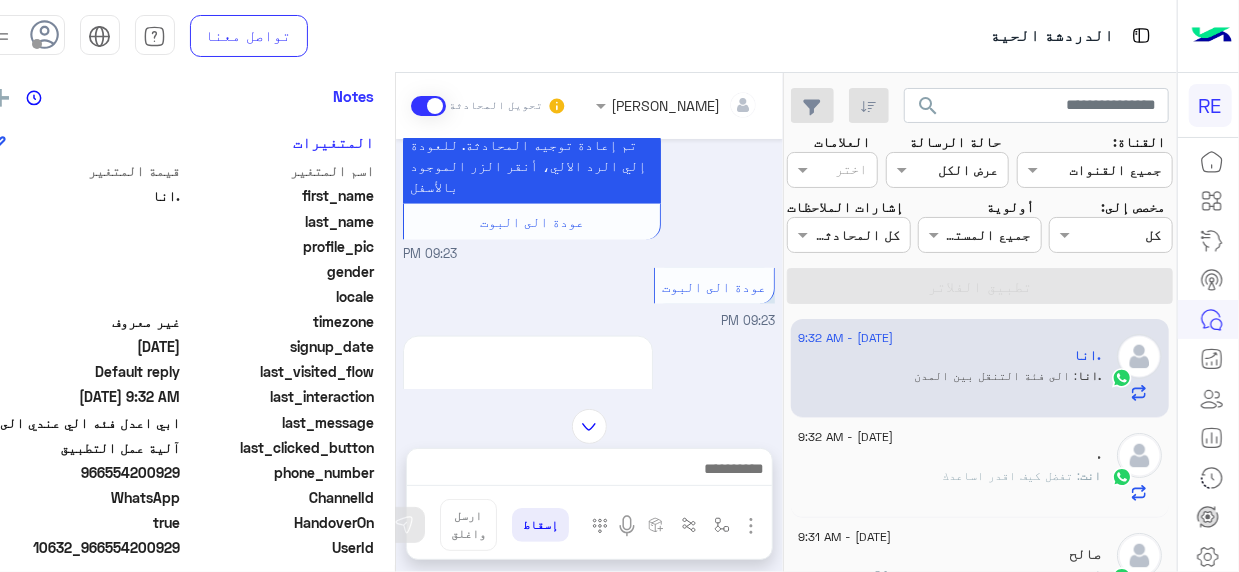 click at bounding box center [589, 426] 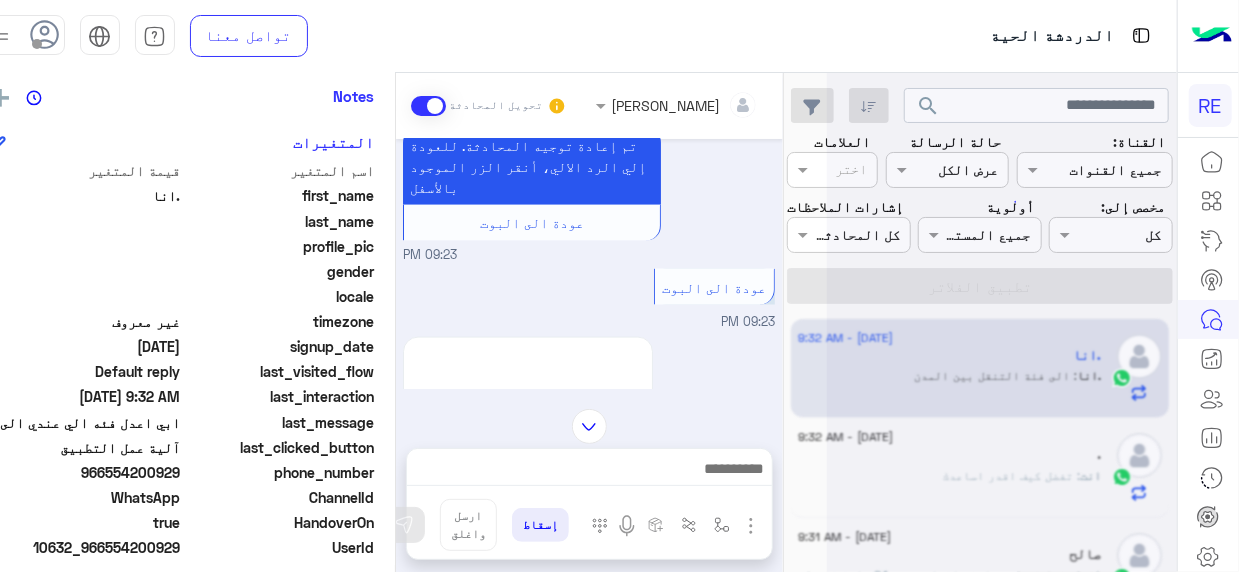 scroll, scrollTop: 4300, scrollLeft: 0, axis: vertical 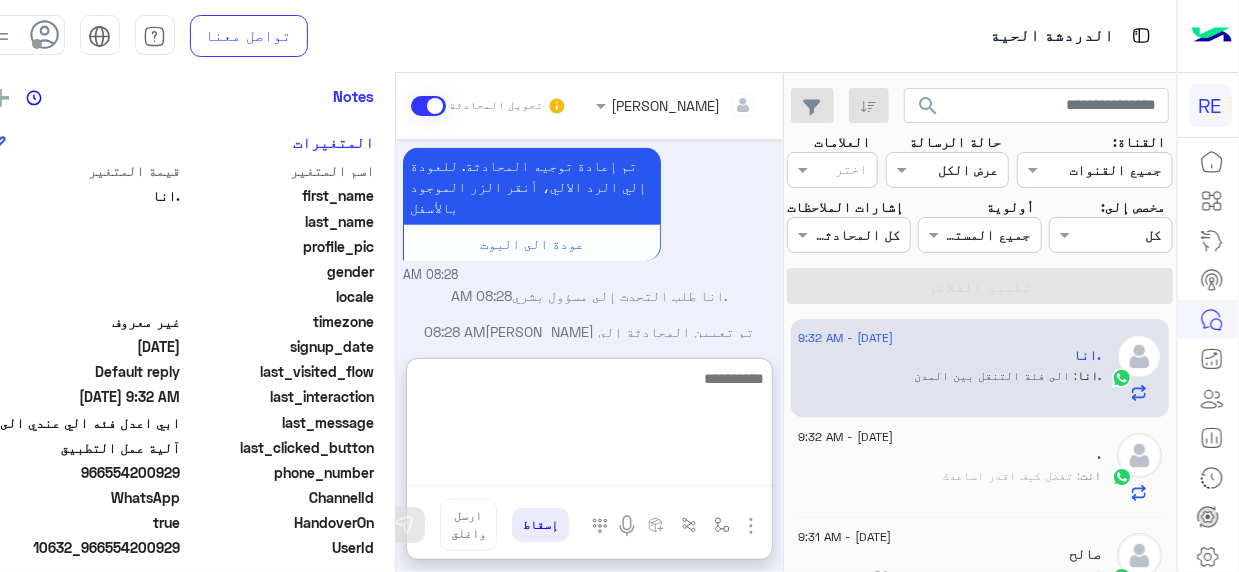 click at bounding box center (589, 426) 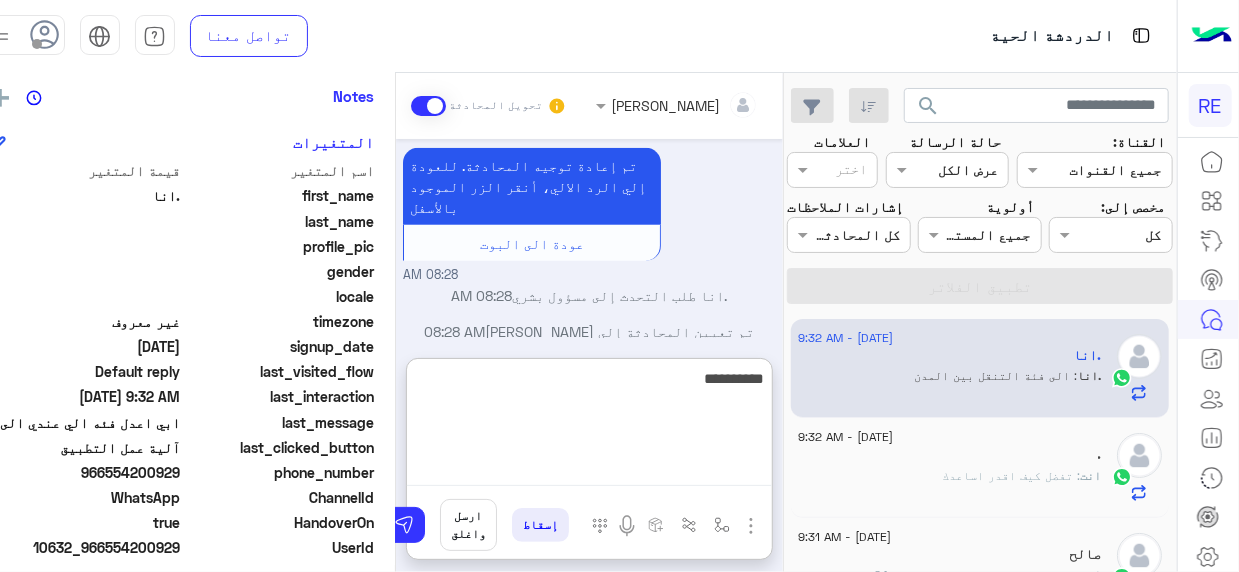 type on "**********" 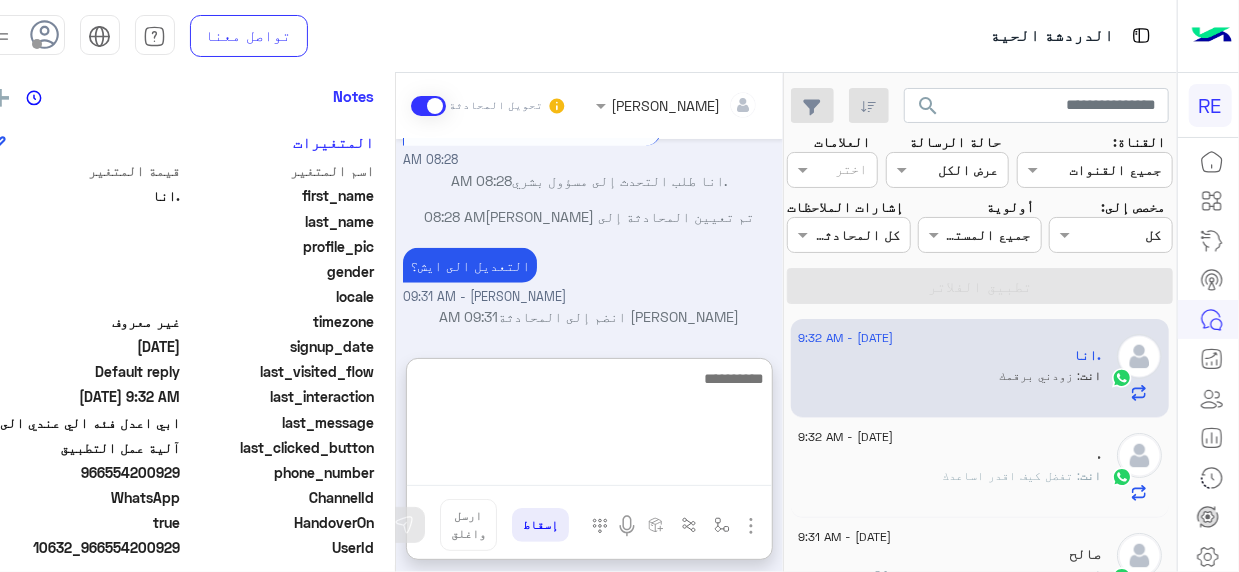 scroll, scrollTop: 4520, scrollLeft: 0, axis: vertical 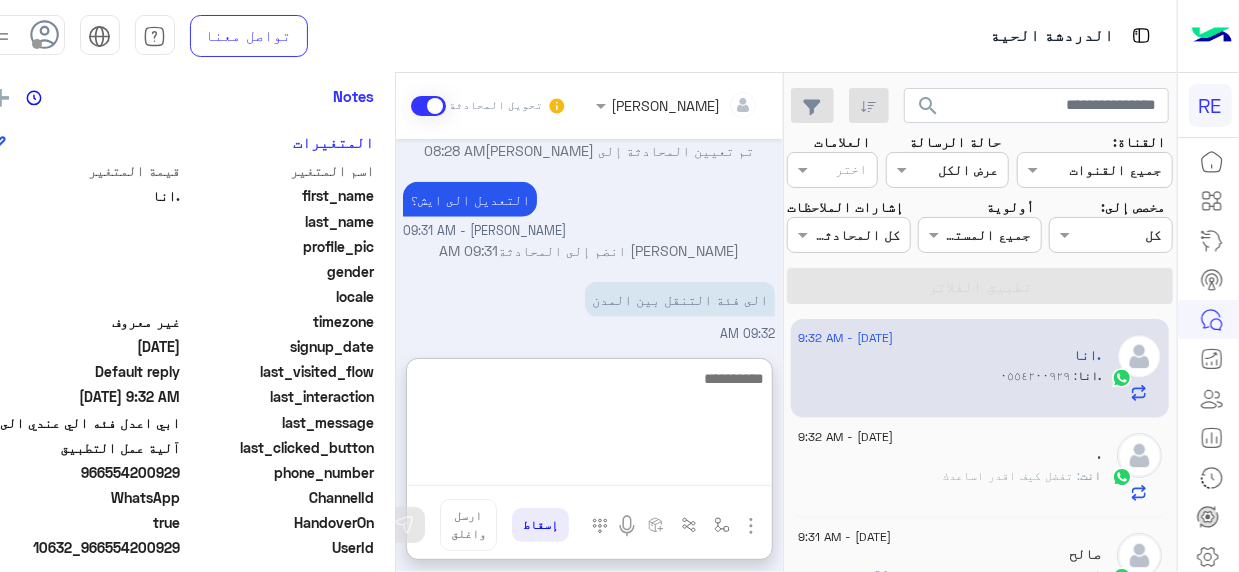 click at bounding box center (589, 426) 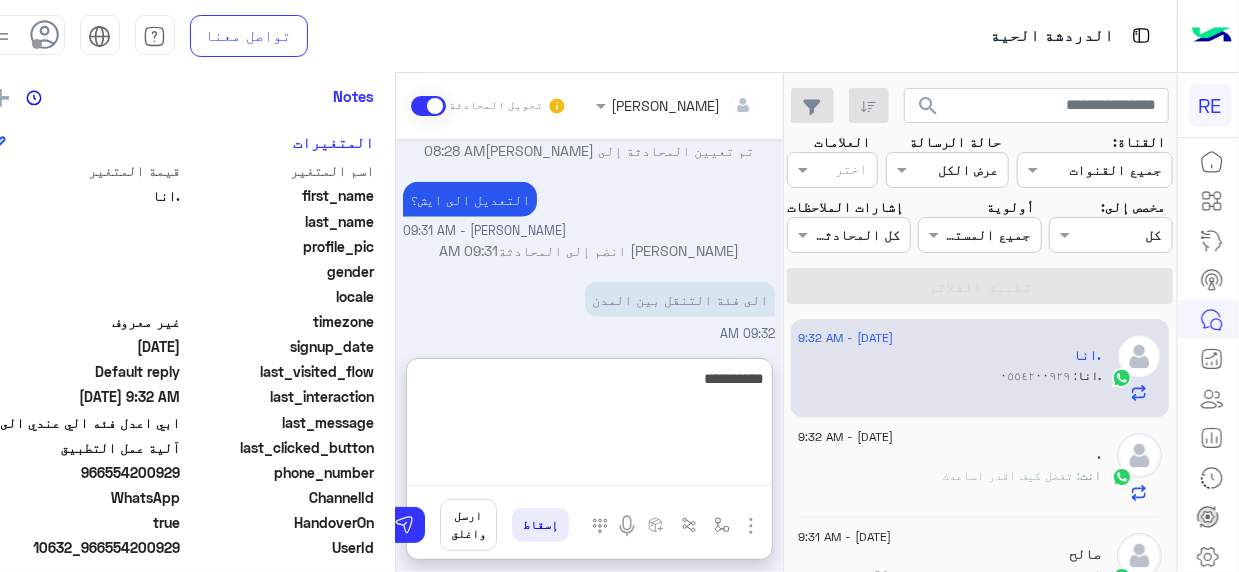 click on "**********" at bounding box center (589, 426) 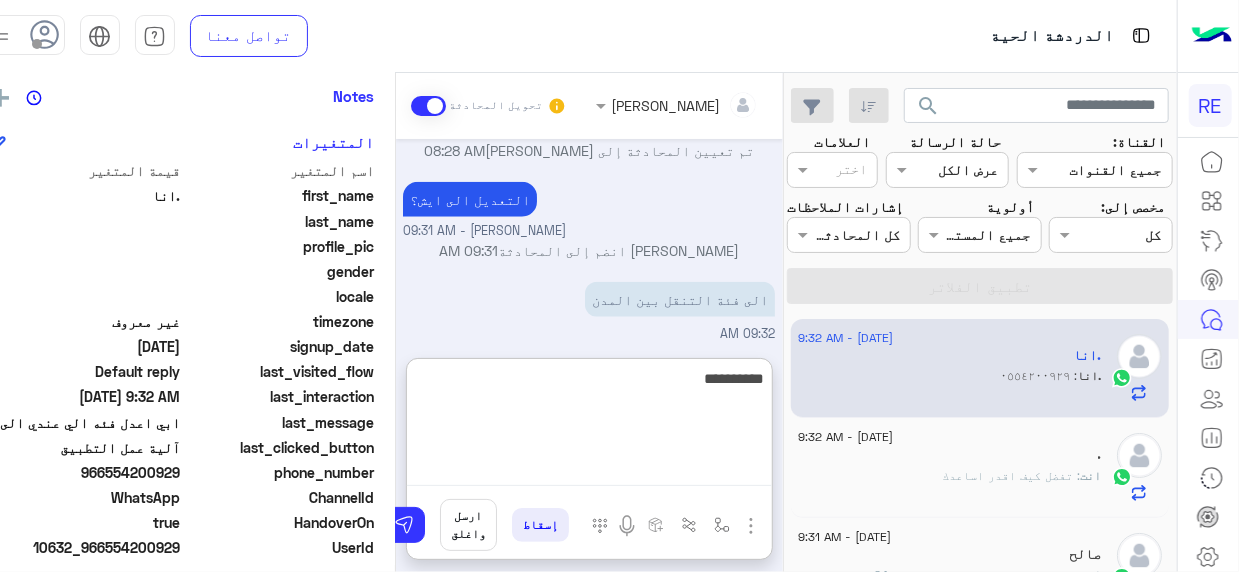 drag, startPoint x: 711, startPoint y: 382, endPoint x: 695, endPoint y: 383, distance: 16.03122 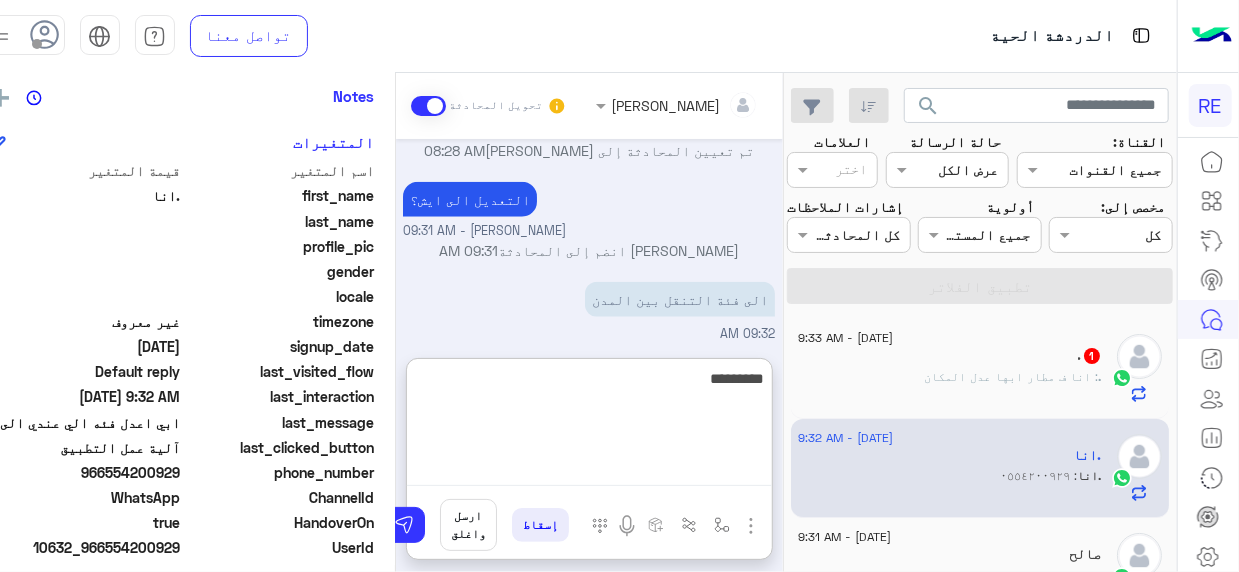 drag, startPoint x: 716, startPoint y: 382, endPoint x: 793, endPoint y: 381, distance: 77.00649 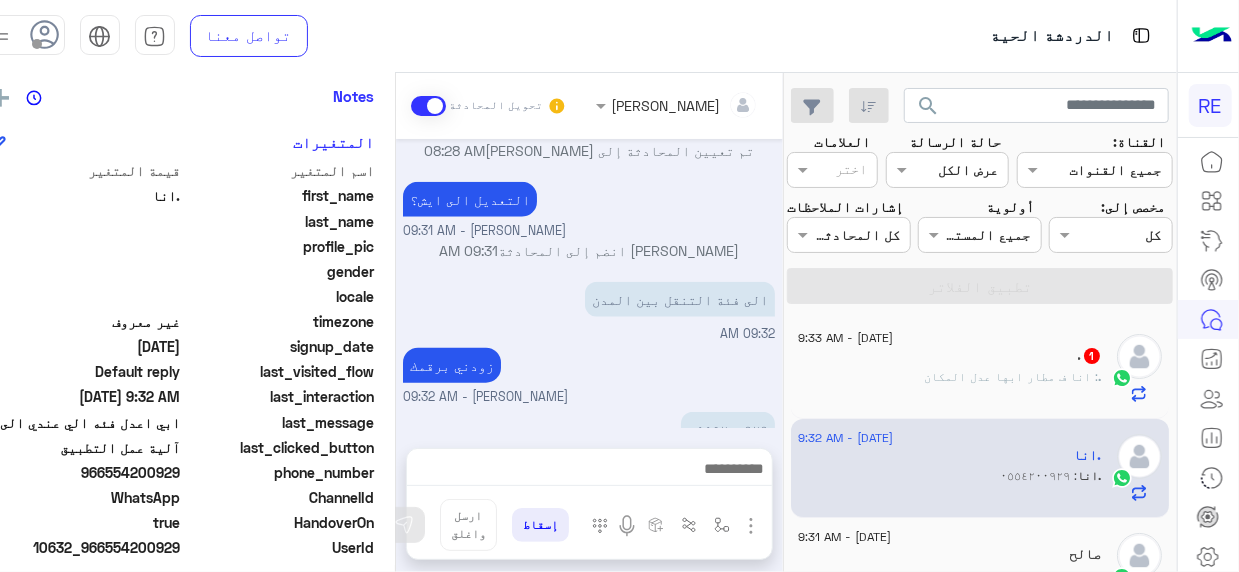 scroll, scrollTop: 4430, scrollLeft: 0, axis: vertical 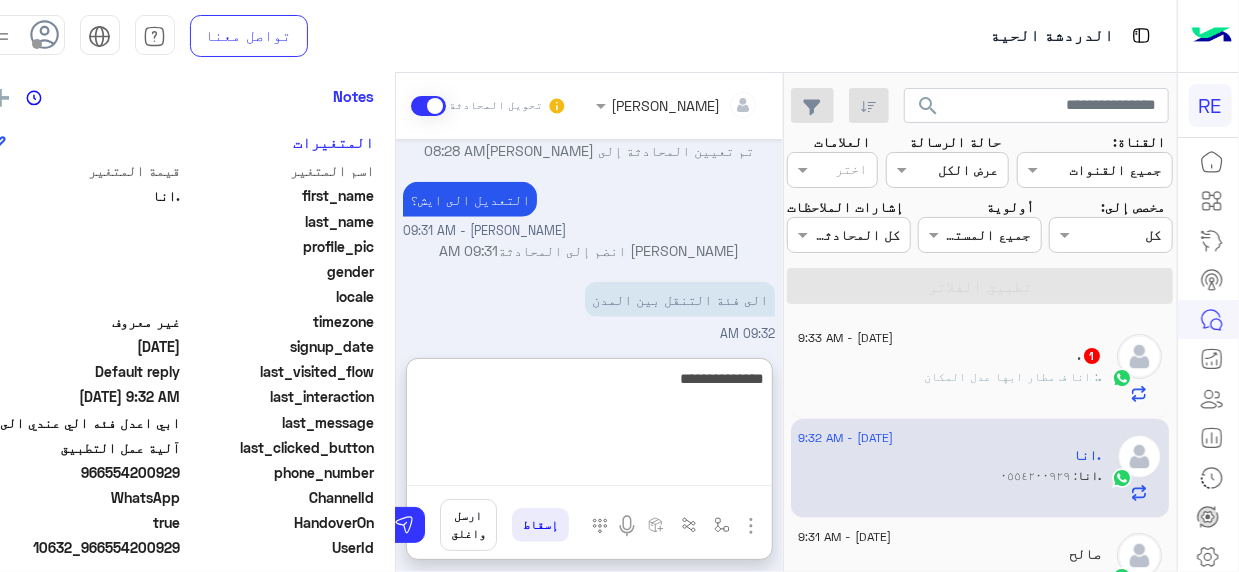 type on "**********" 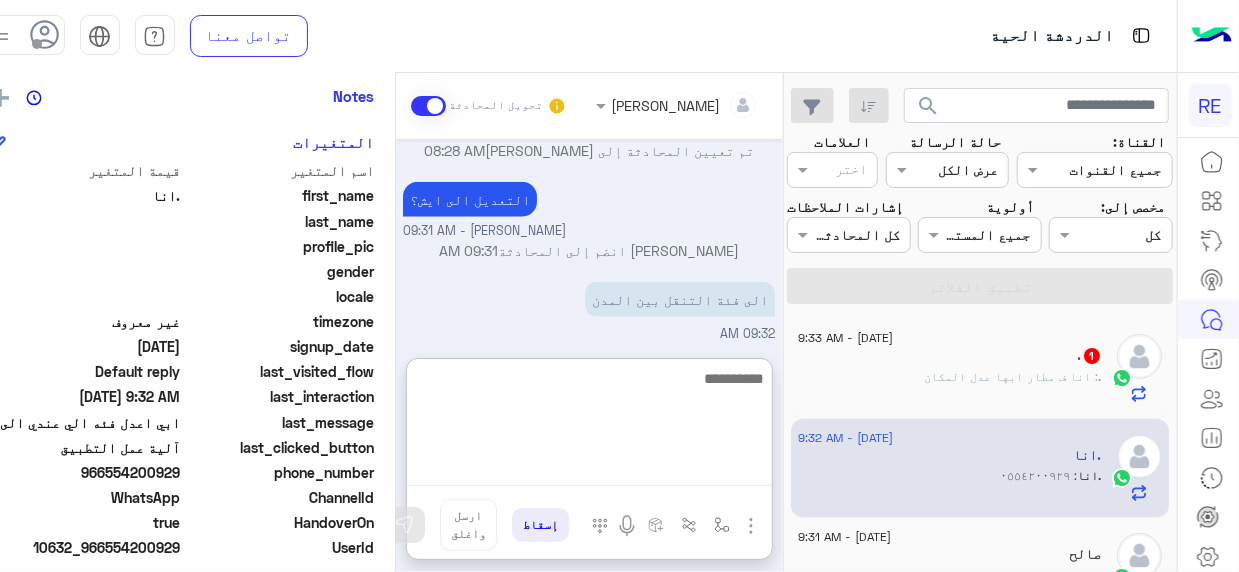 scroll, scrollTop: 4584, scrollLeft: 0, axis: vertical 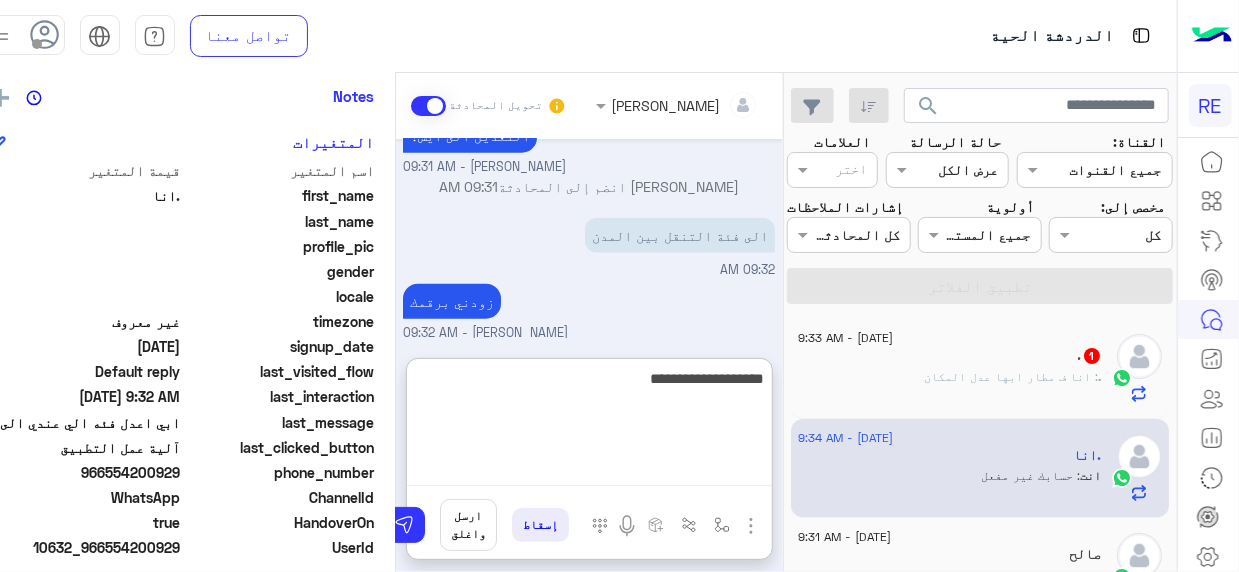 type on "**********" 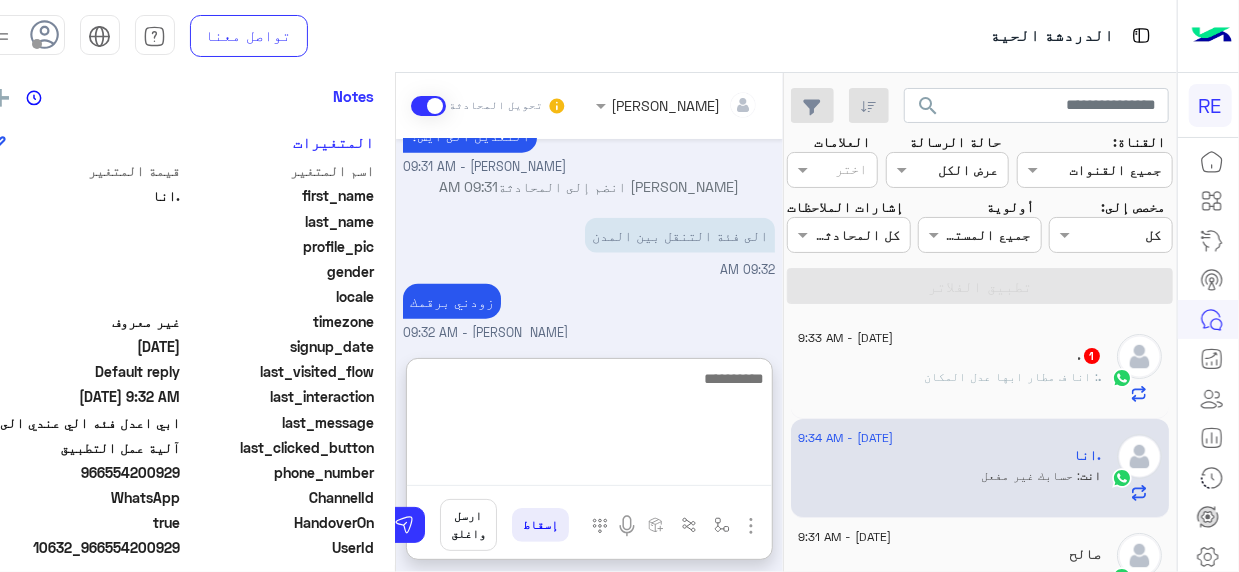 scroll, scrollTop: 4648, scrollLeft: 0, axis: vertical 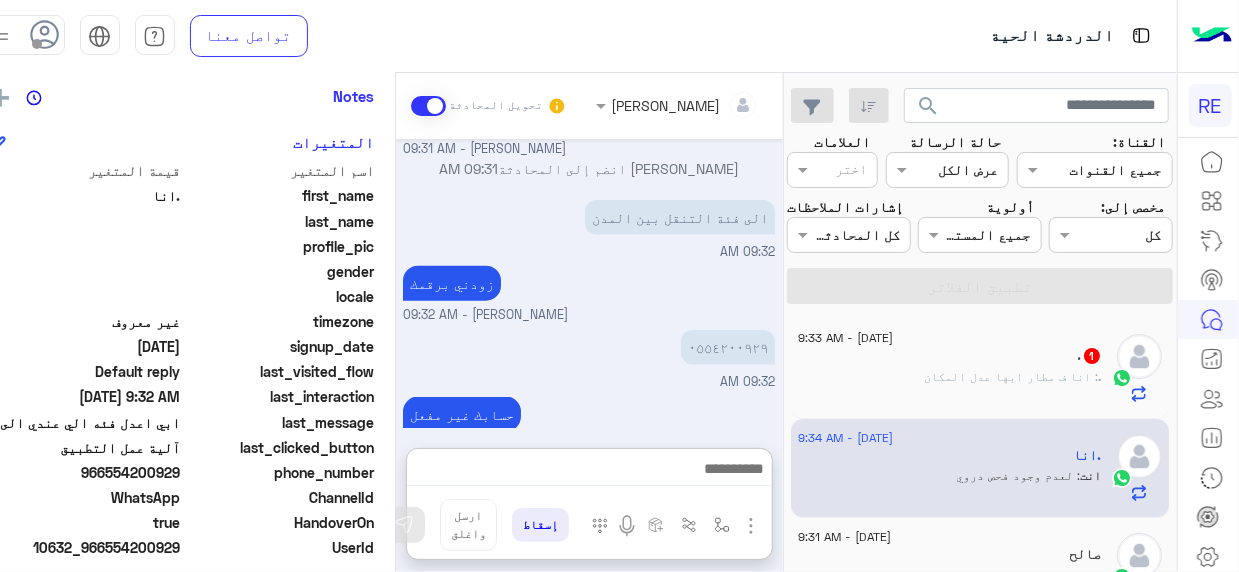 click on ". : انا ف مطار ابها عدل المكان" 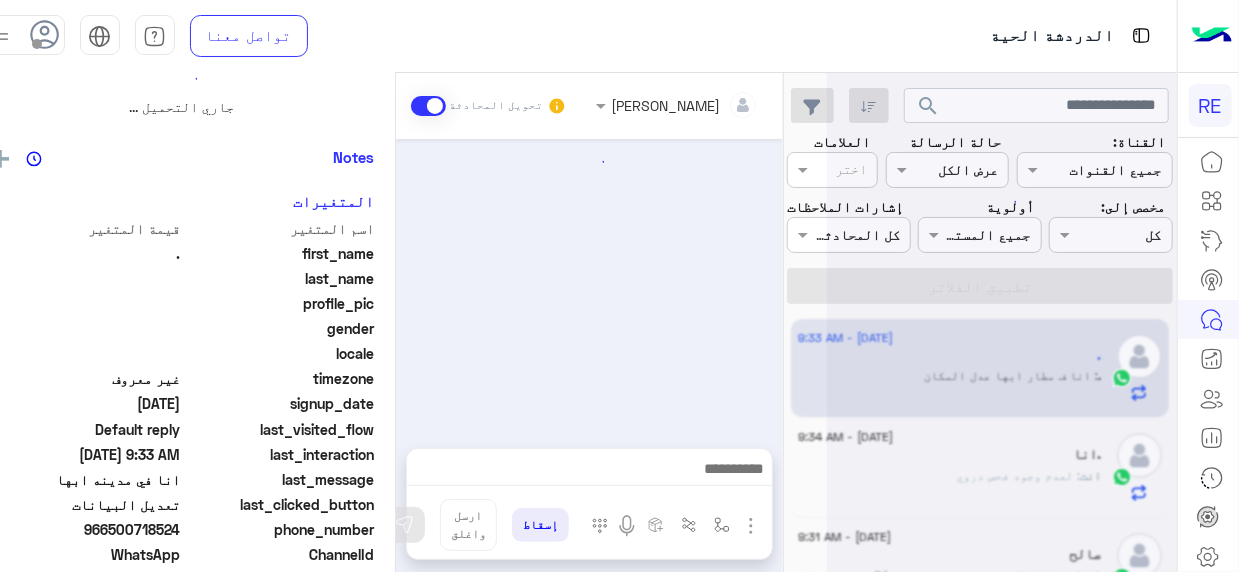 scroll, scrollTop: 0, scrollLeft: 0, axis: both 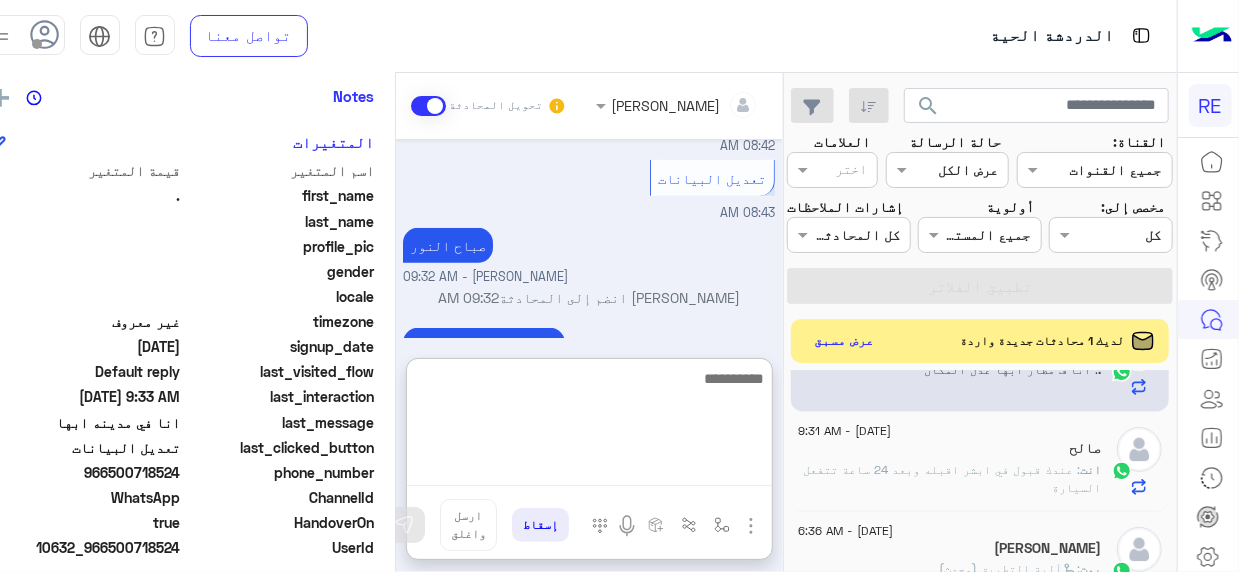 click at bounding box center (589, 426) 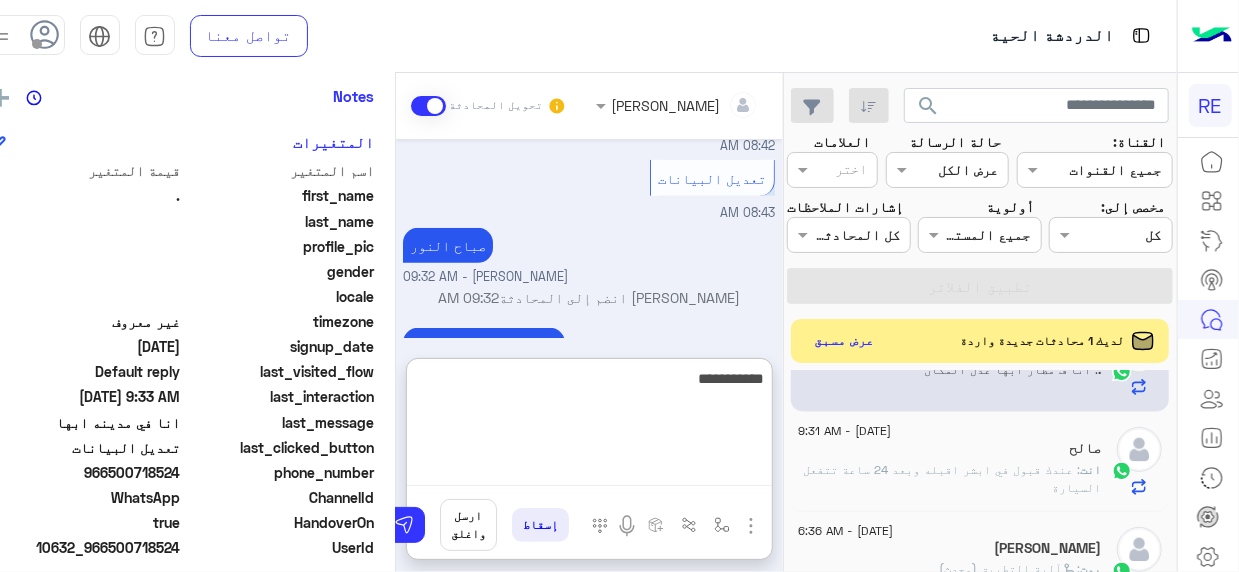 type on "**********" 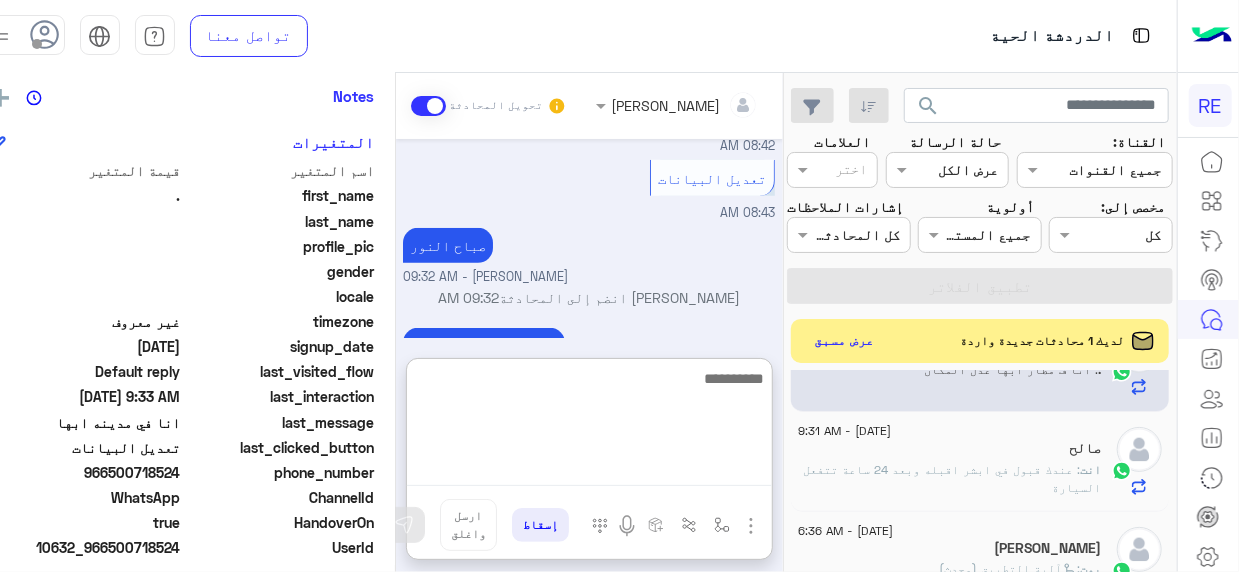 scroll, scrollTop: 676, scrollLeft: 0, axis: vertical 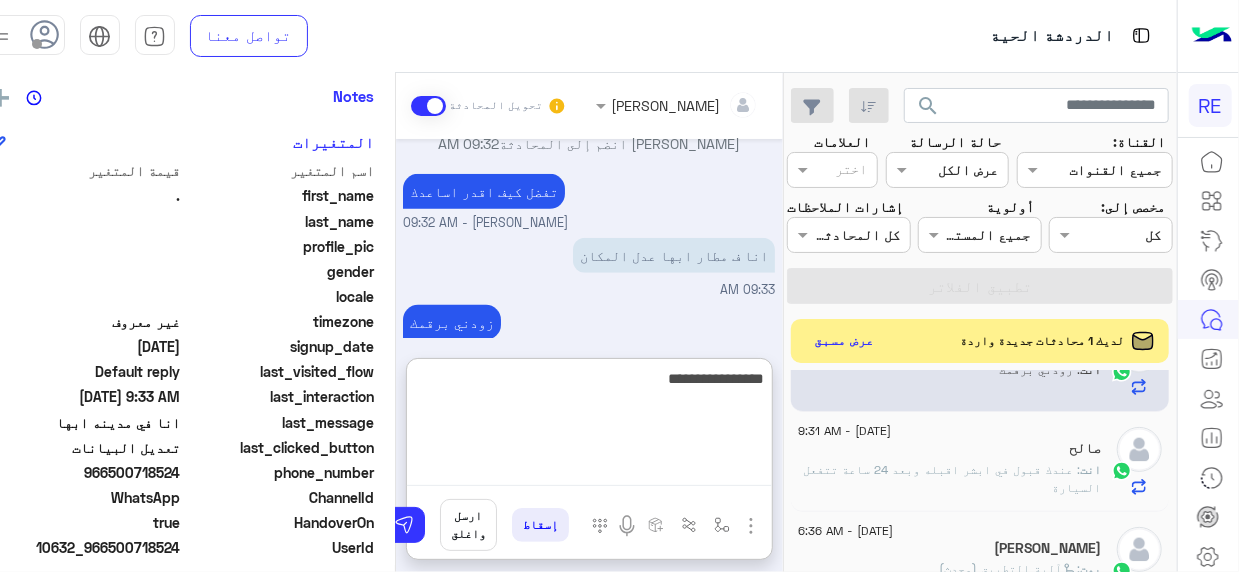 type on "**********" 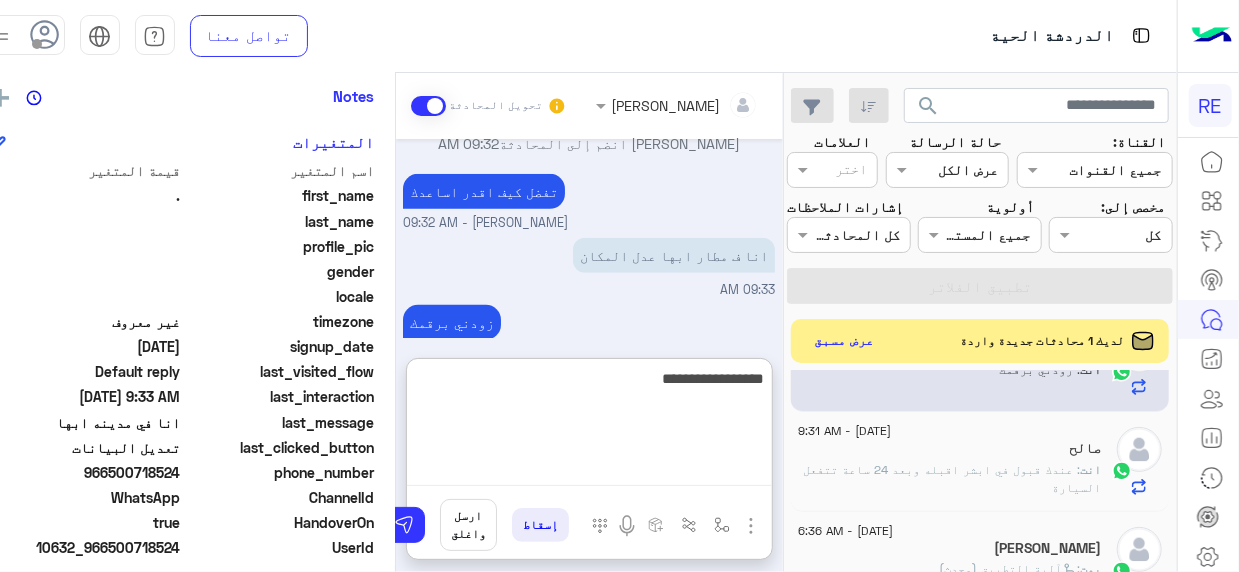 type 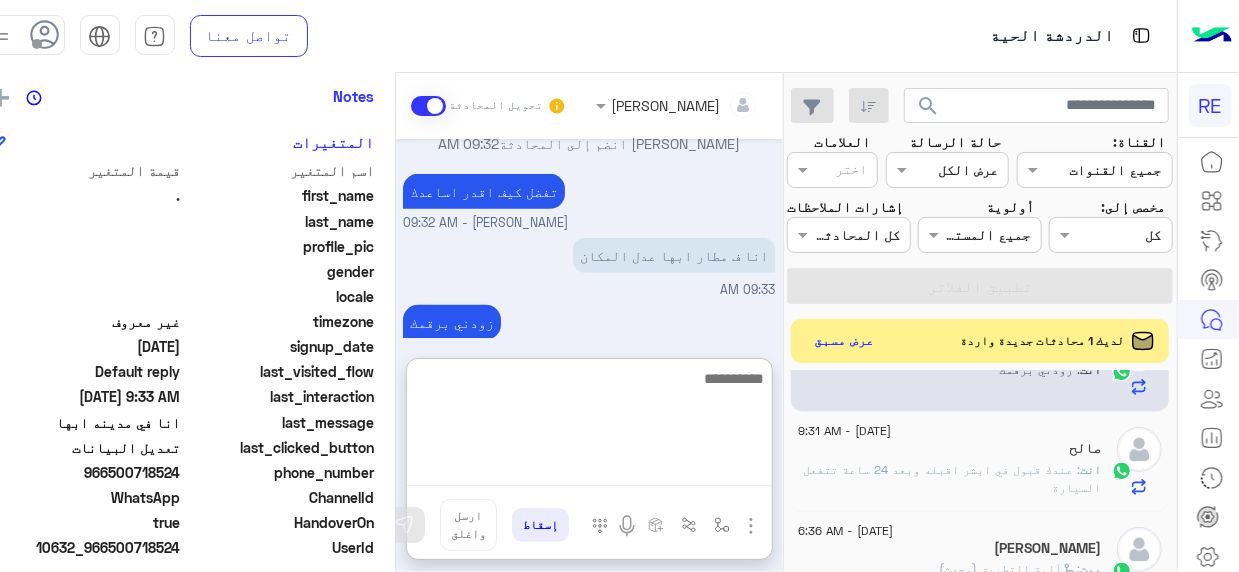 scroll, scrollTop: 740, scrollLeft: 0, axis: vertical 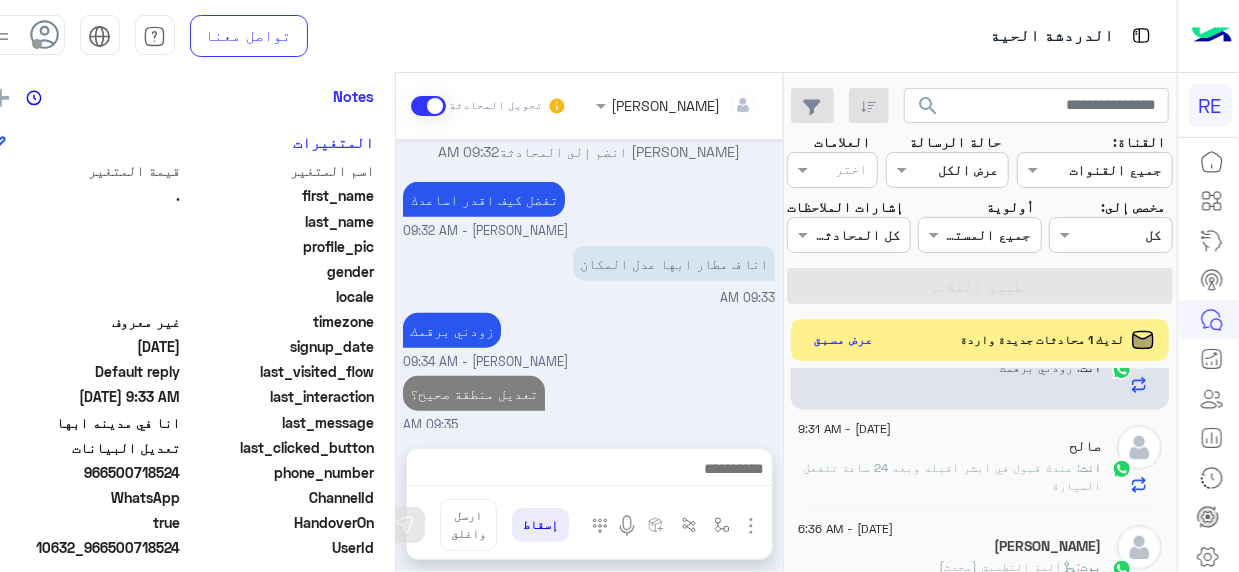 click on "عرض مسبق" 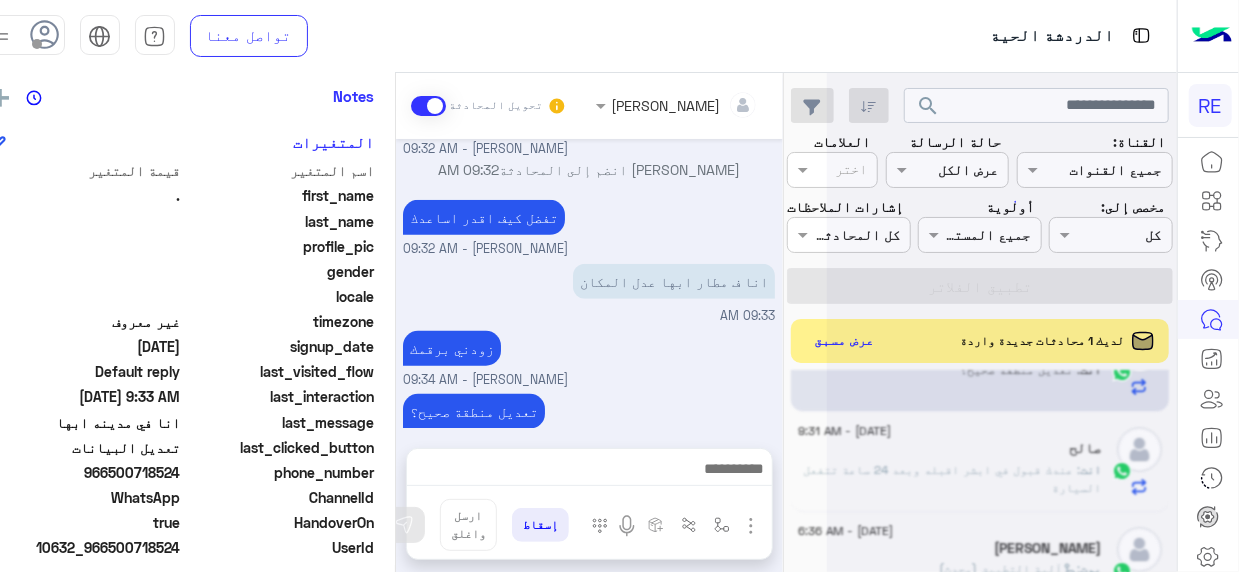 scroll, scrollTop: 0, scrollLeft: 0, axis: both 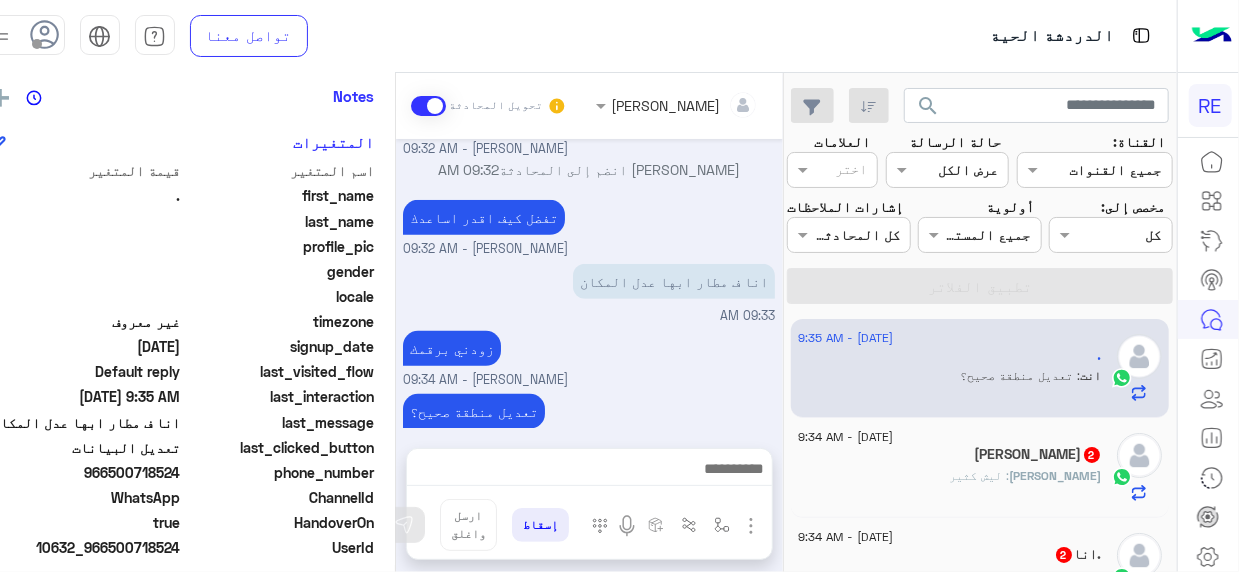 click on "[PERSON_NAME] : ليش كثير" 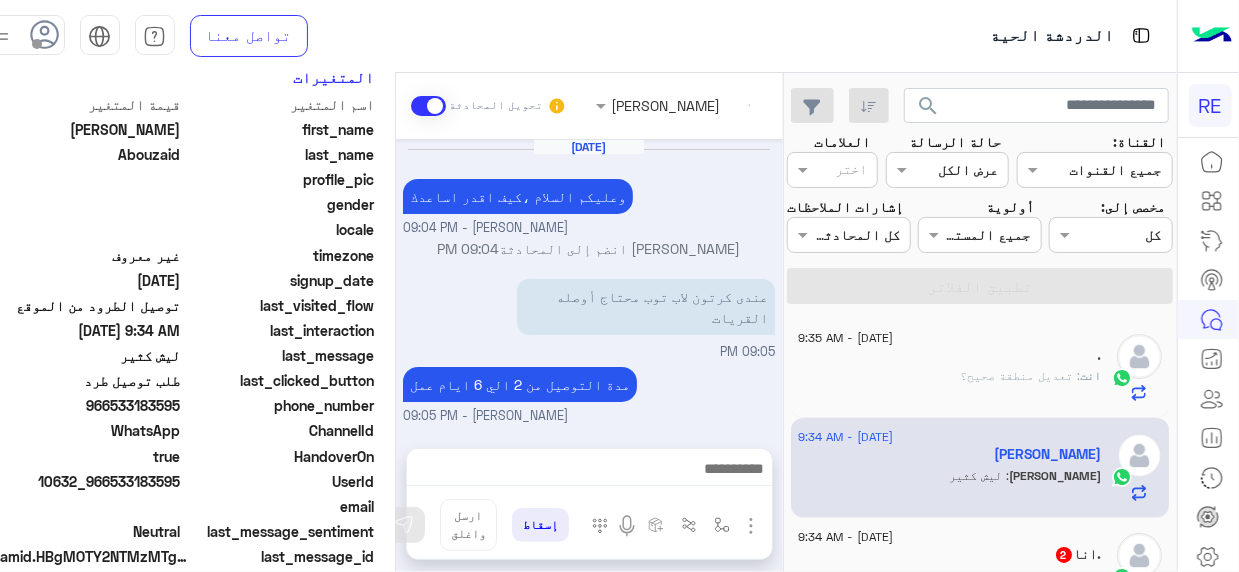 scroll, scrollTop: 412, scrollLeft: 0, axis: vertical 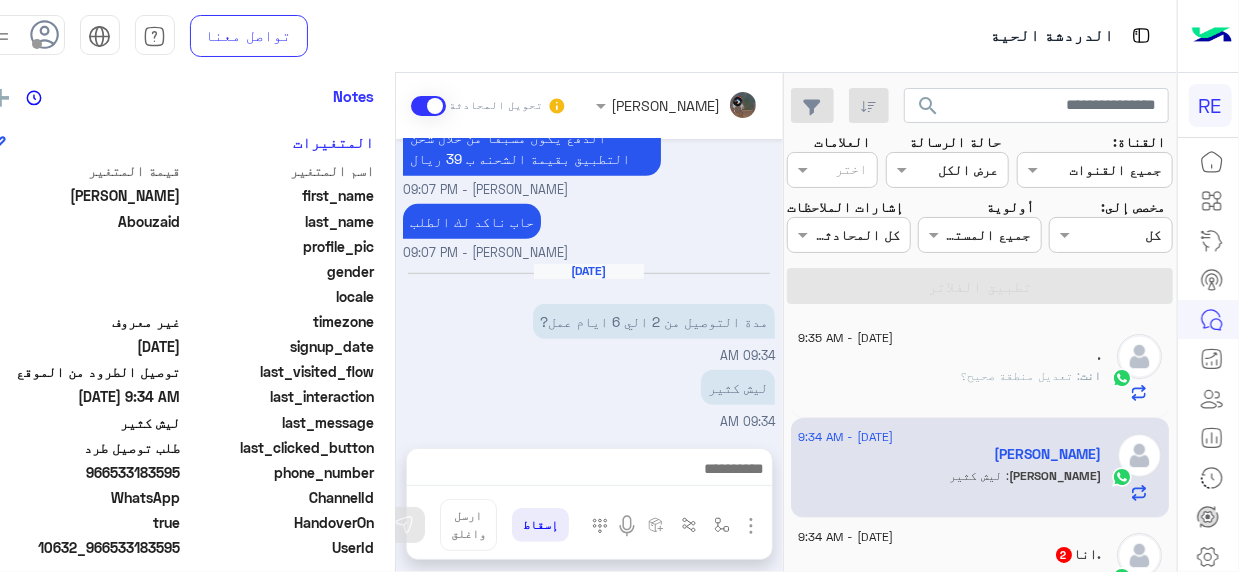 click on "[DATE] - 9:35 AM  .    انت  : تعديل منطقة صحيح؟ [DATE] - 9:34 AM  [PERSON_NAME] : ليش كثير [DATE] - 9:34 AM  .انا   2 .انا : سويت فحص دوري [DATE] - 9:31 AM  صالح    انت  : عندك قبول في ابشر اقبله وبعد 24 ساعة تتفعل السيارة [DATE] - 9:29 AM  الصقر    انت  : الفحص الدوري منتهي  [DATE] - 9:27 AM  .    انت  : تم التفعيل  [DATE] - 9:26 AM  [DEMOGRAPHIC_DATA]   انت  : زودني برقمك المسجل بالتطبيق  [DATE] - 9:26 AM  [PERSON_NAME] .   انت  : تفضل كيف اقدر اساعدك  [DATE] - 6:36 AM  [PERSON_NAME]  بوت :   آلية التطبيق (محدث)  [DATE] - 3:33 AM  ZED.   [PERSON_NAME] :   Default reply  [DATE] - 1:51 AM  أبو أنس..  أبو : المهم المبلغ طفسه ومايحمل الواحد يتكلم فيه شكرا يعطيكم العافيه نقعد ناخذ ونعطي في الكلام على 7 ريال  ł" 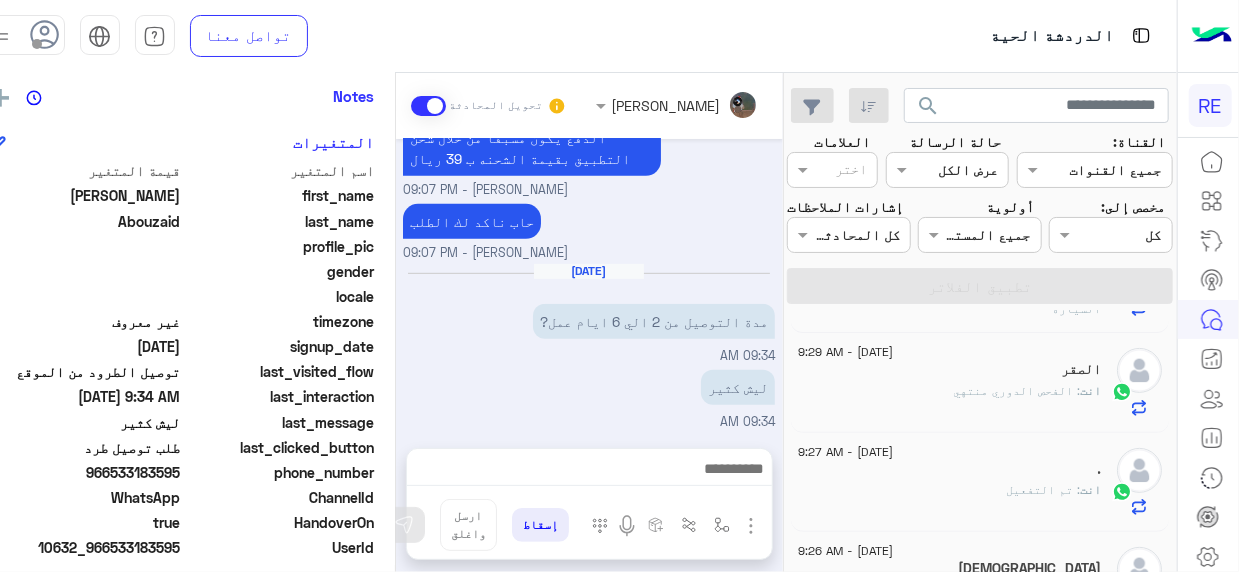 scroll, scrollTop: 0, scrollLeft: 0, axis: both 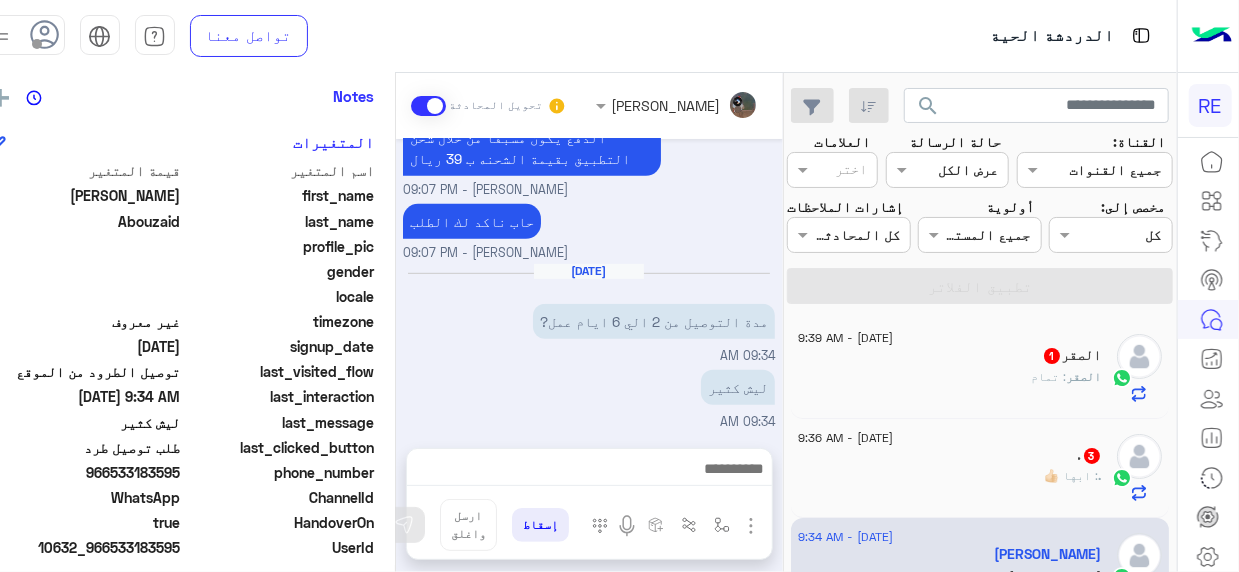 click on "الصقر   1" 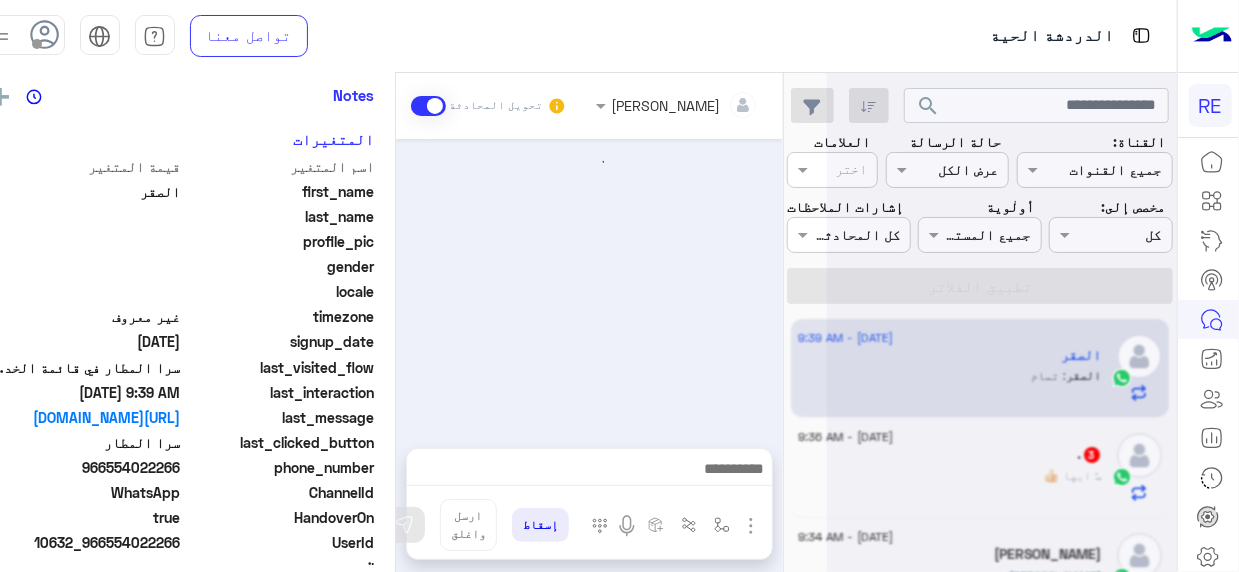 scroll, scrollTop: 1889, scrollLeft: 0, axis: vertical 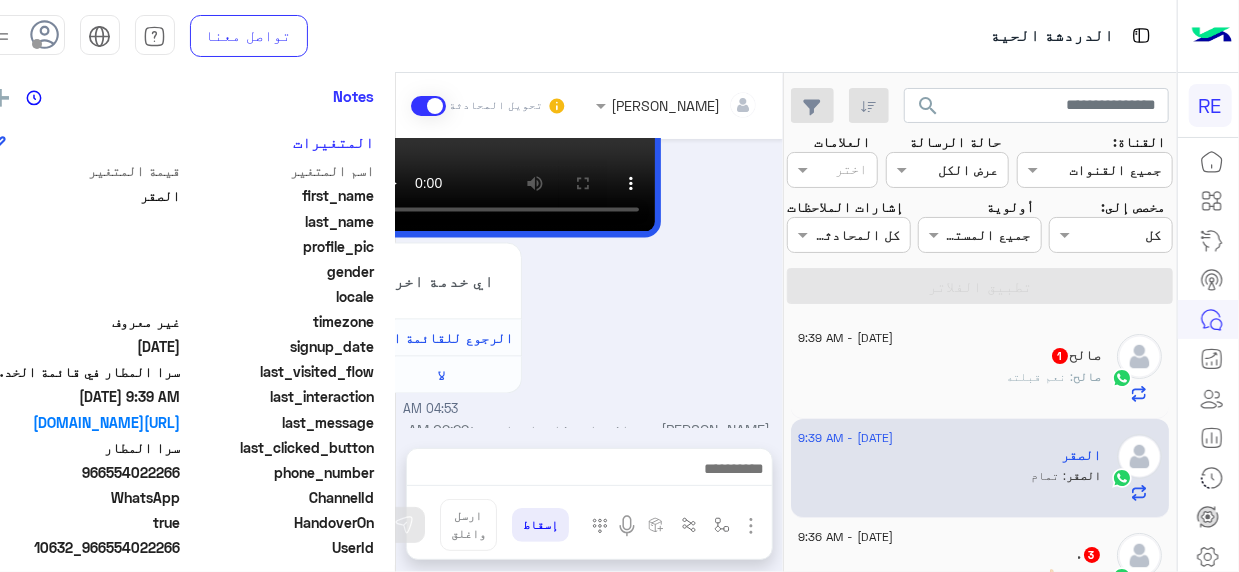 drag, startPoint x: 814, startPoint y: 347, endPoint x: 813, endPoint y: 329, distance: 18.027756 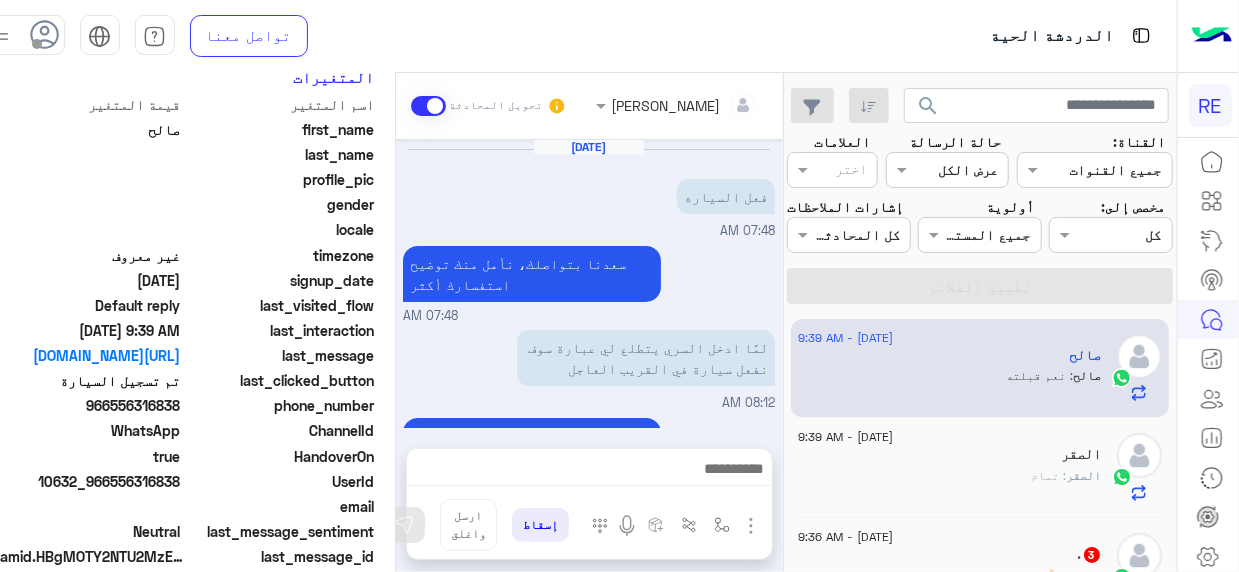 scroll, scrollTop: 412, scrollLeft: 0, axis: vertical 